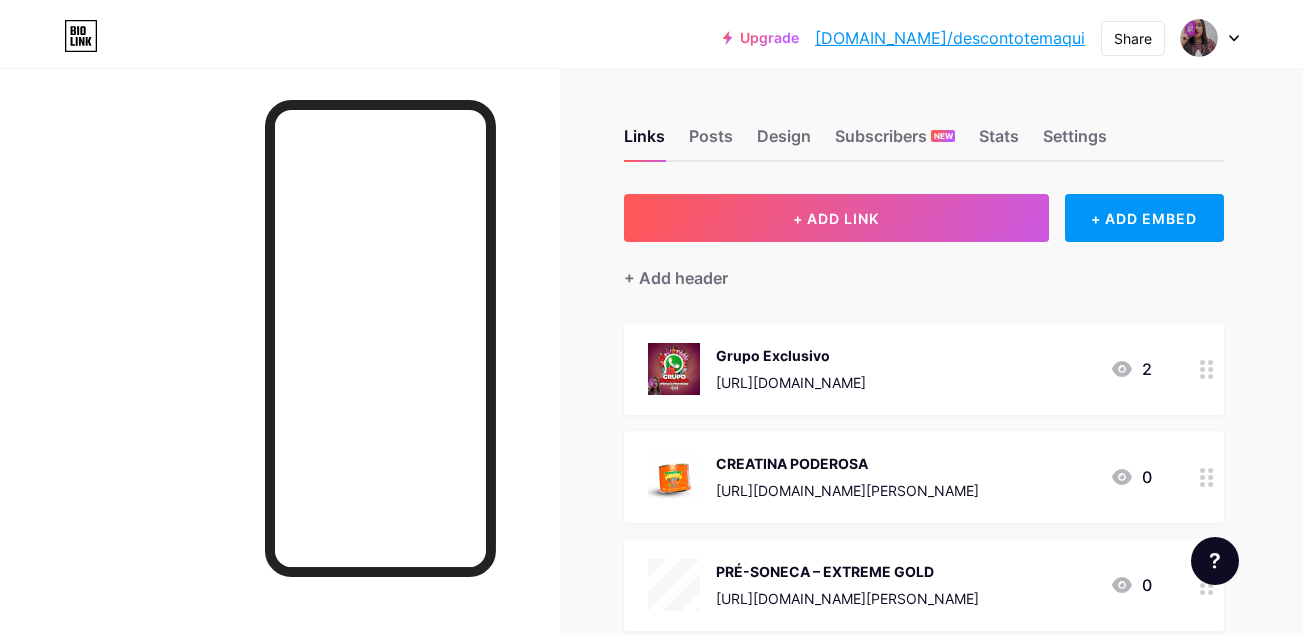 scroll, scrollTop: 0, scrollLeft: 0, axis: both 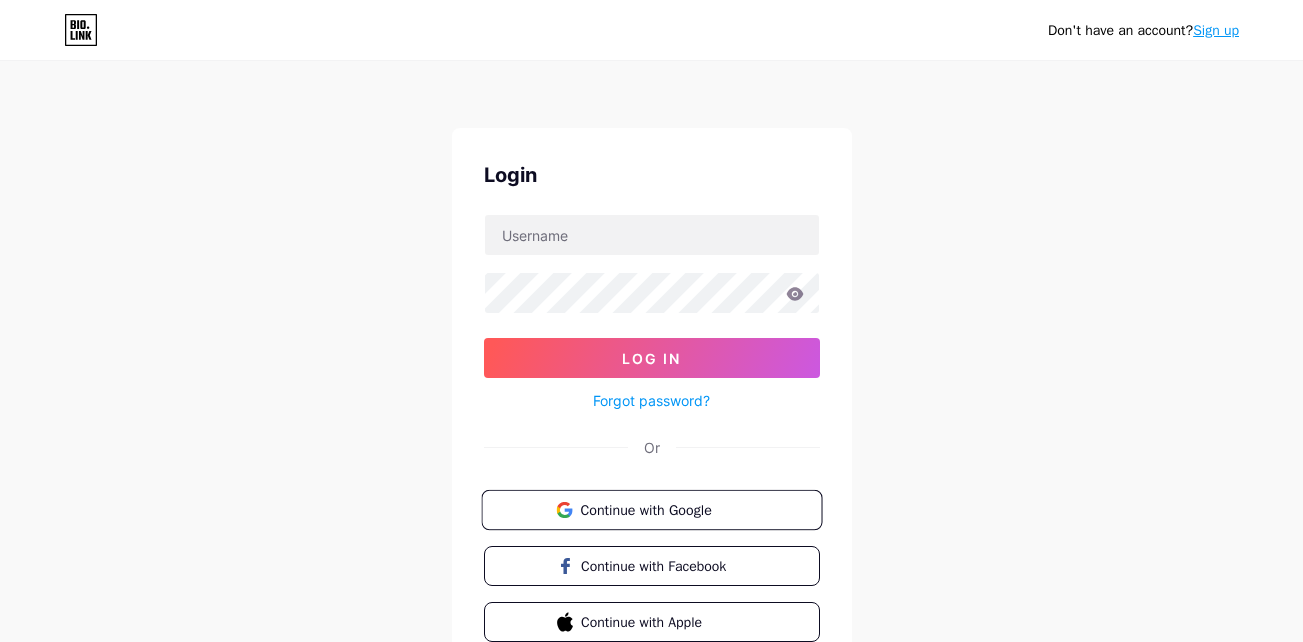 click on "Continue with Google" at bounding box center [663, 509] 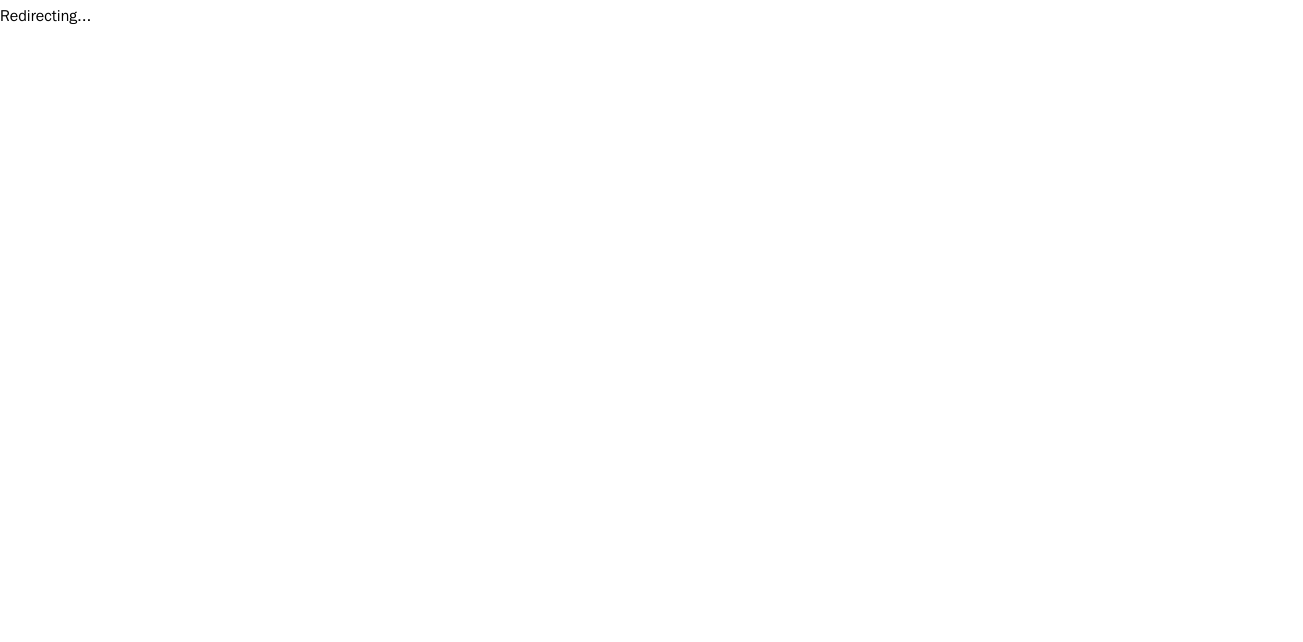 scroll, scrollTop: 0, scrollLeft: 0, axis: both 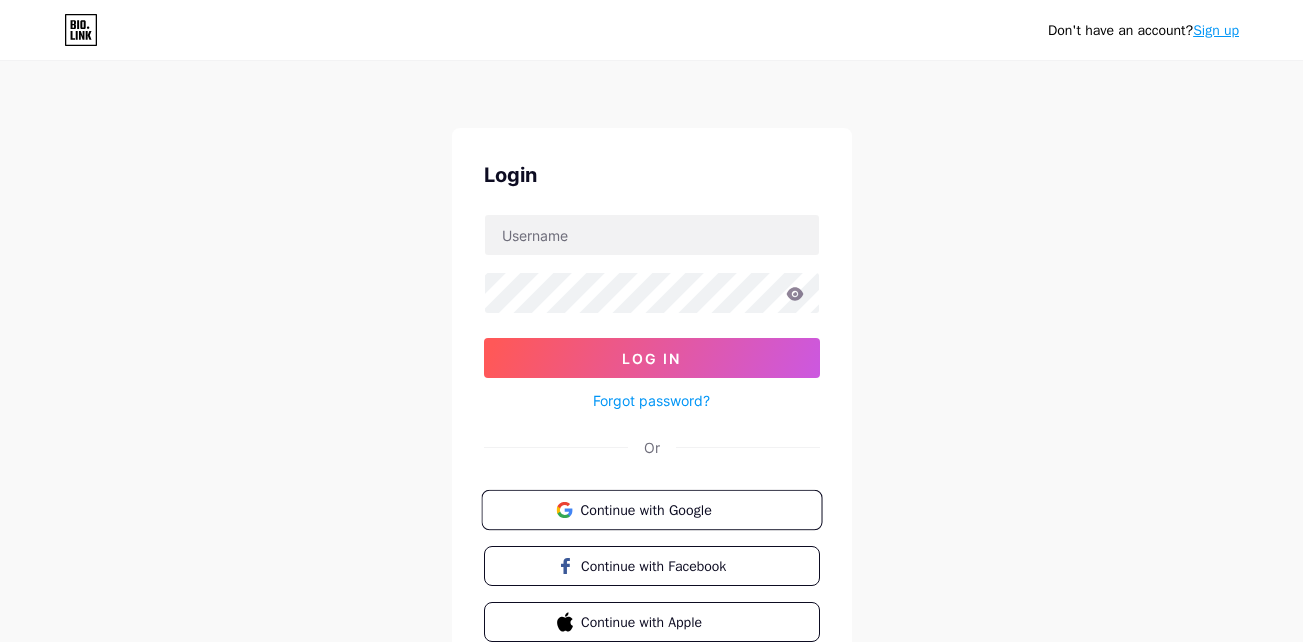 click on "Continue with Google" at bounding box center [663, 509] 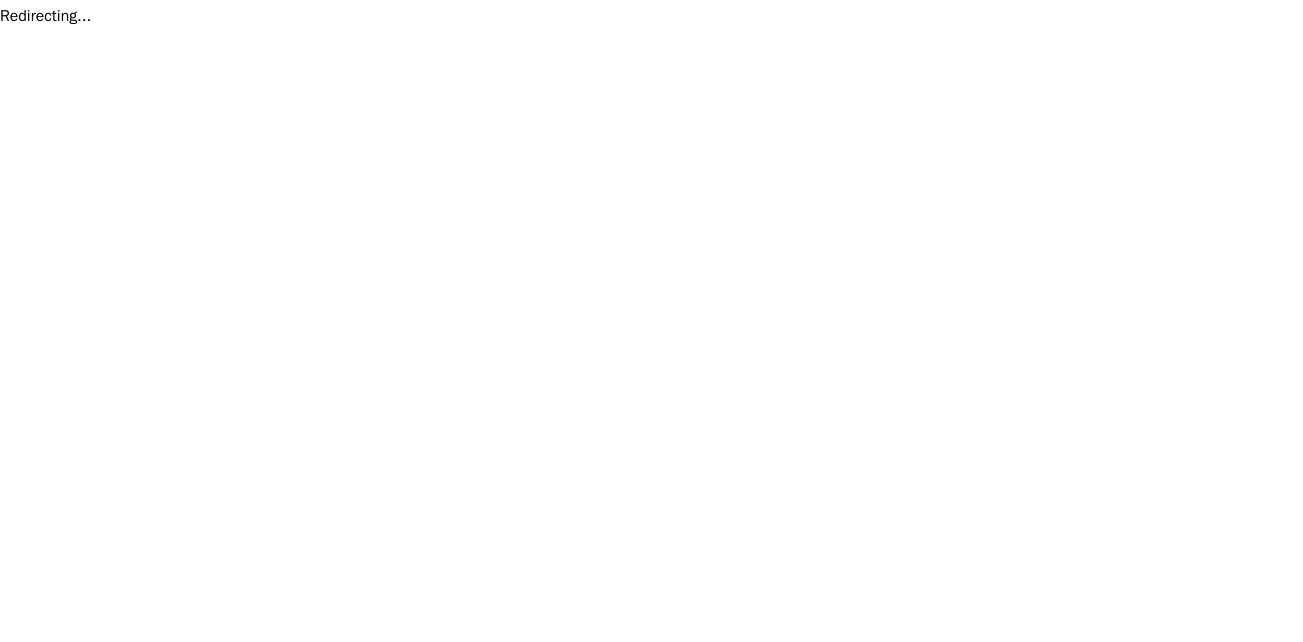 scroll, scrollTop: 0, scrollLeft: 0, axis: both 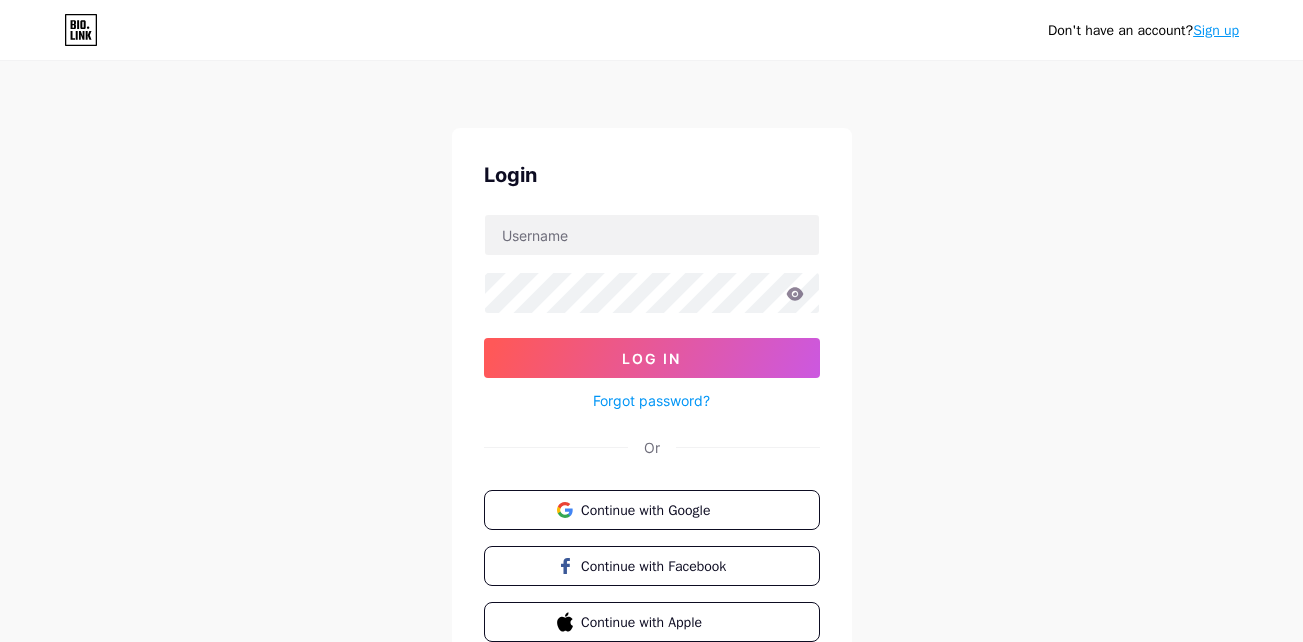 click on "Sign up" at bounding box center [1216, 30] 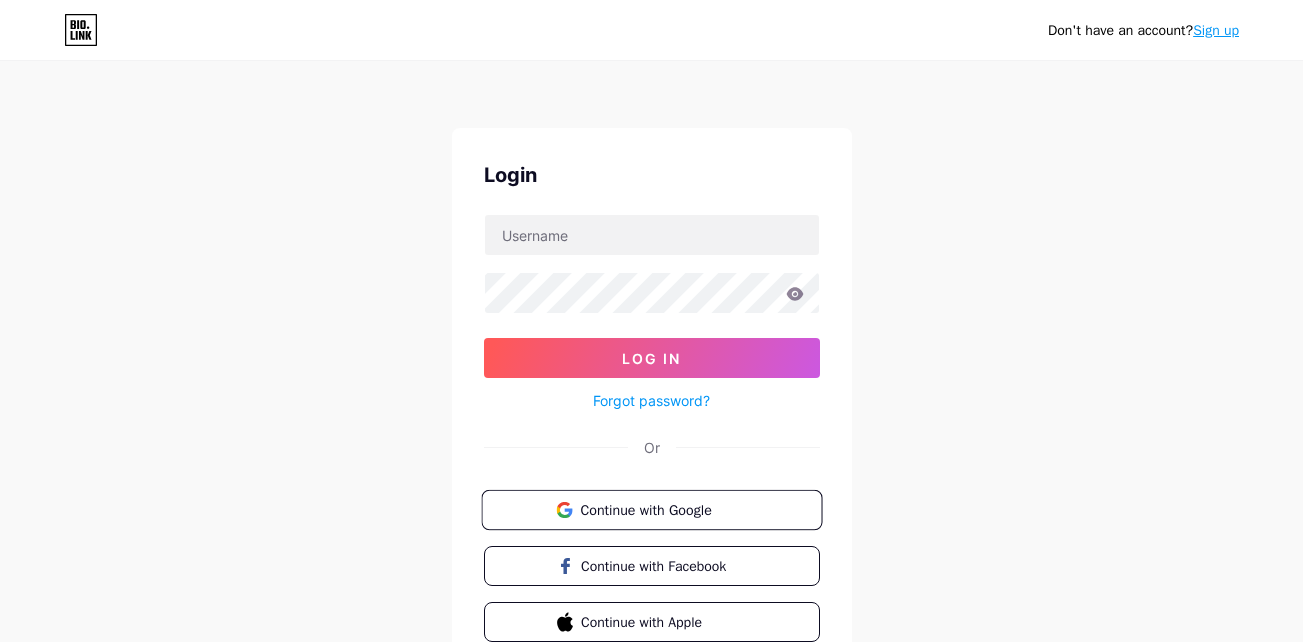 scroll, scrollTop: 0, scrollLeft: 0, axis: both 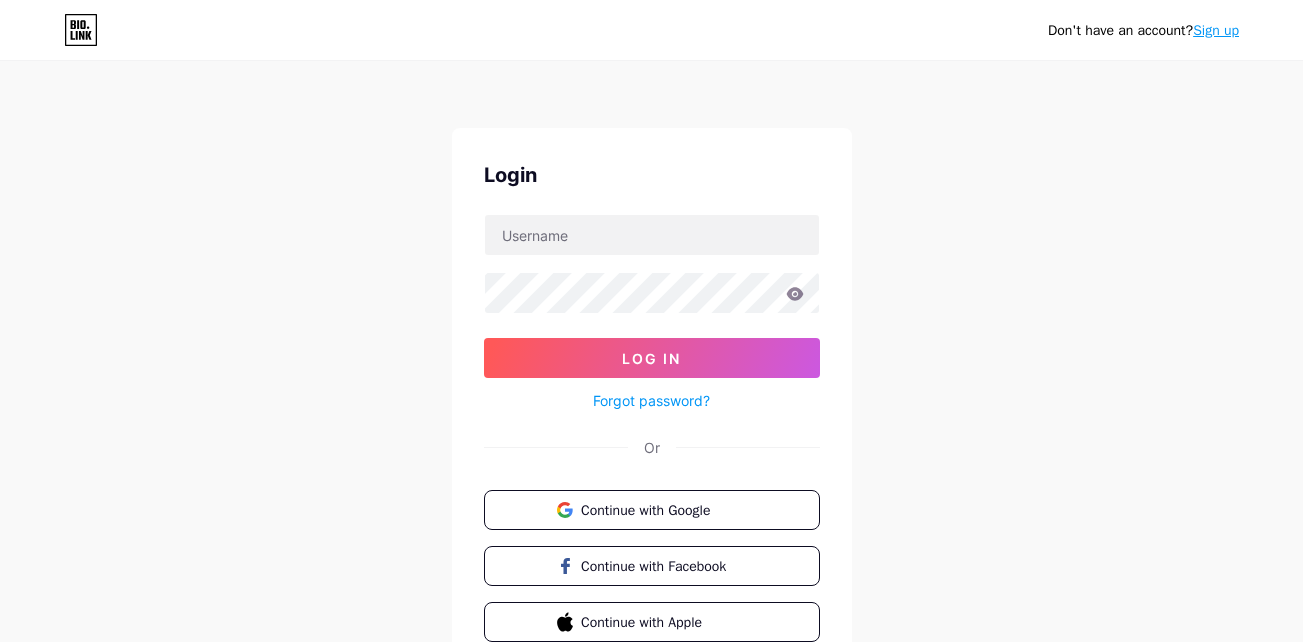 drag, startPoint x: 1211, startPoint y: 43, endPoint x: 1213, endPoint y: 30, distance: 13.152946 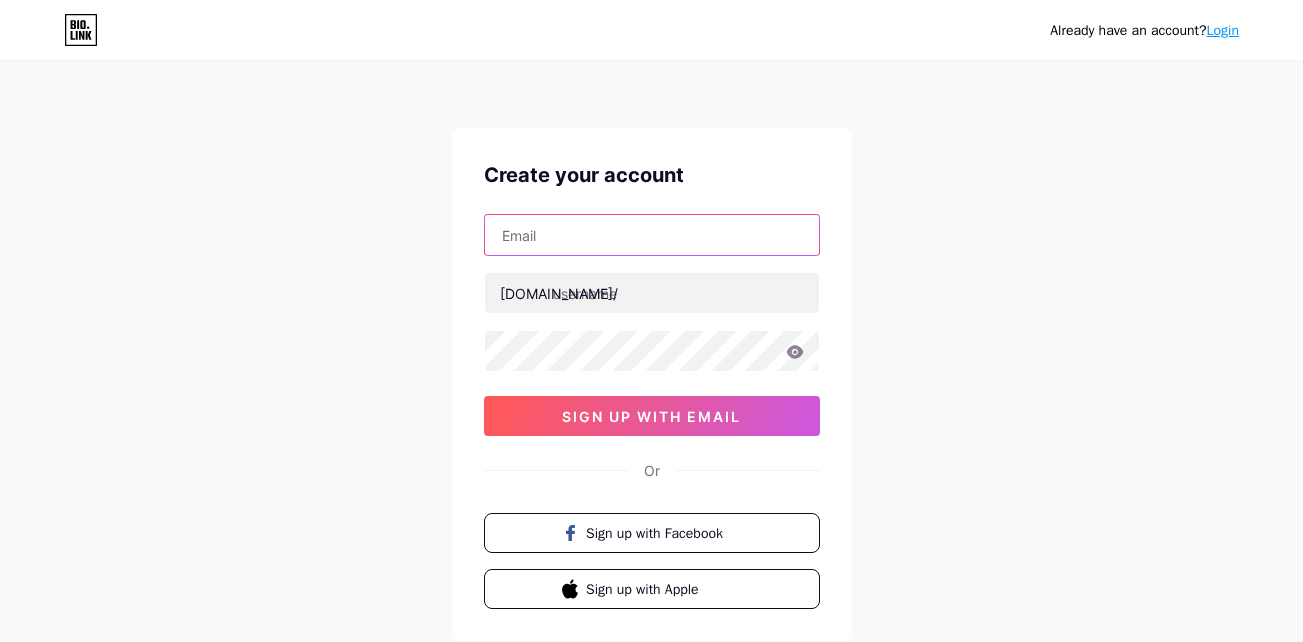 click at bounding box center [652, 235] 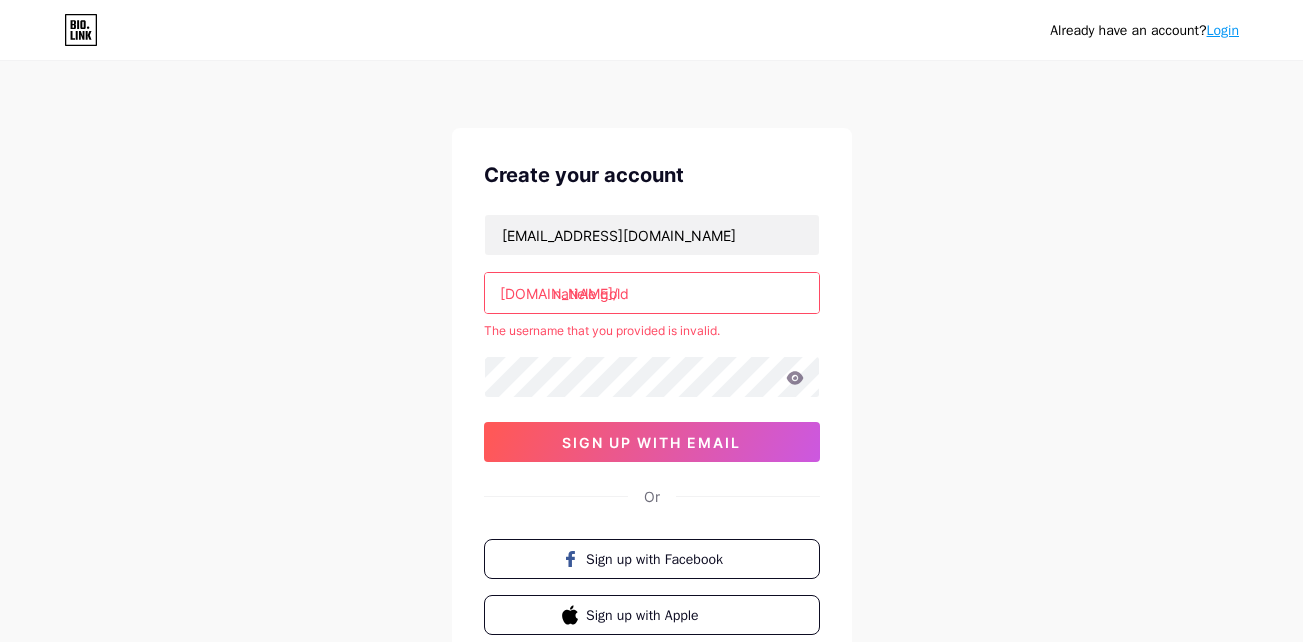 click on "natiele gold" at bounding box center [652, 293] 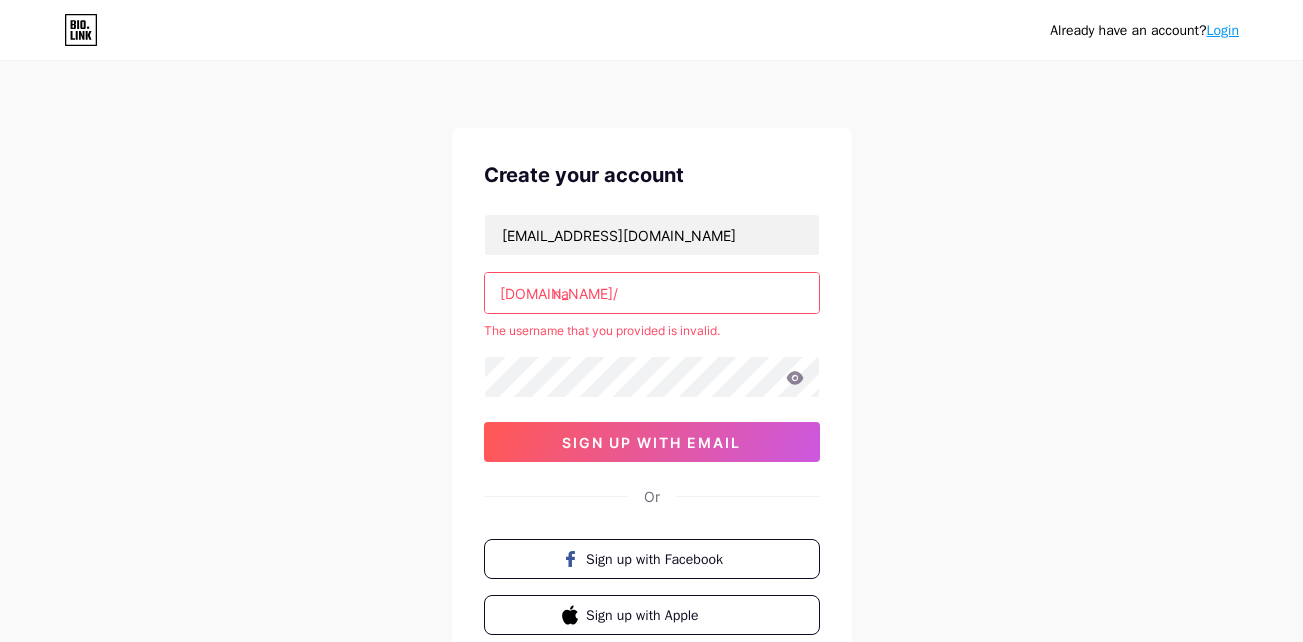 type on "n" 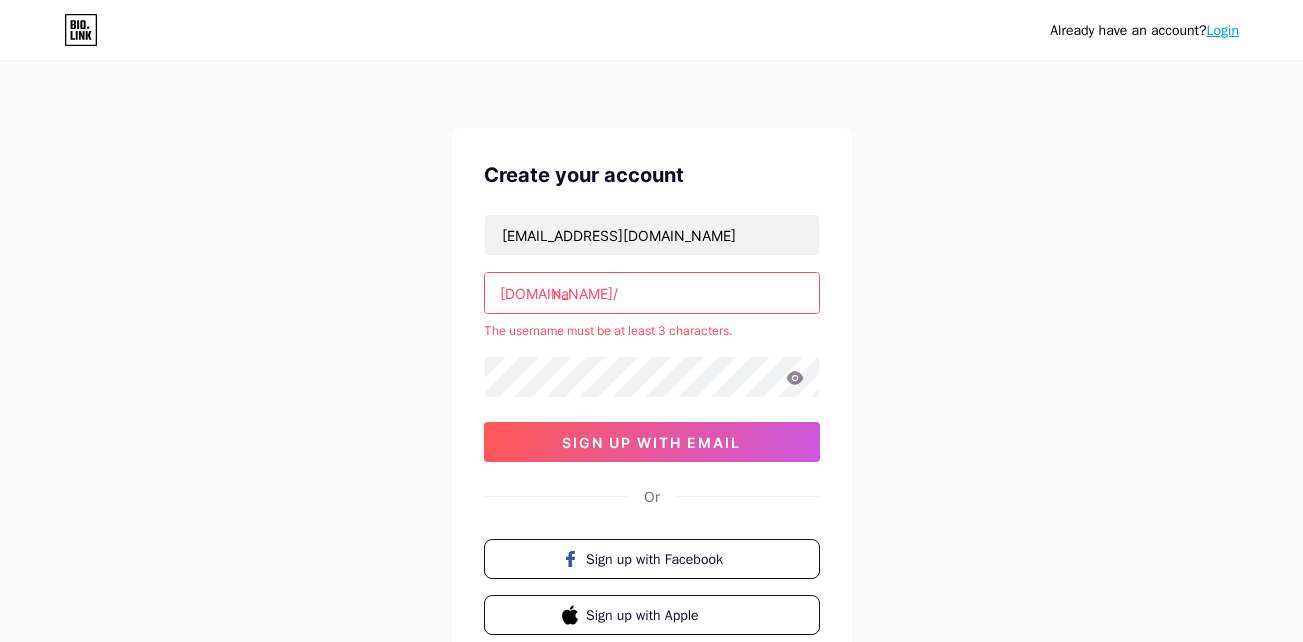 type on "n" 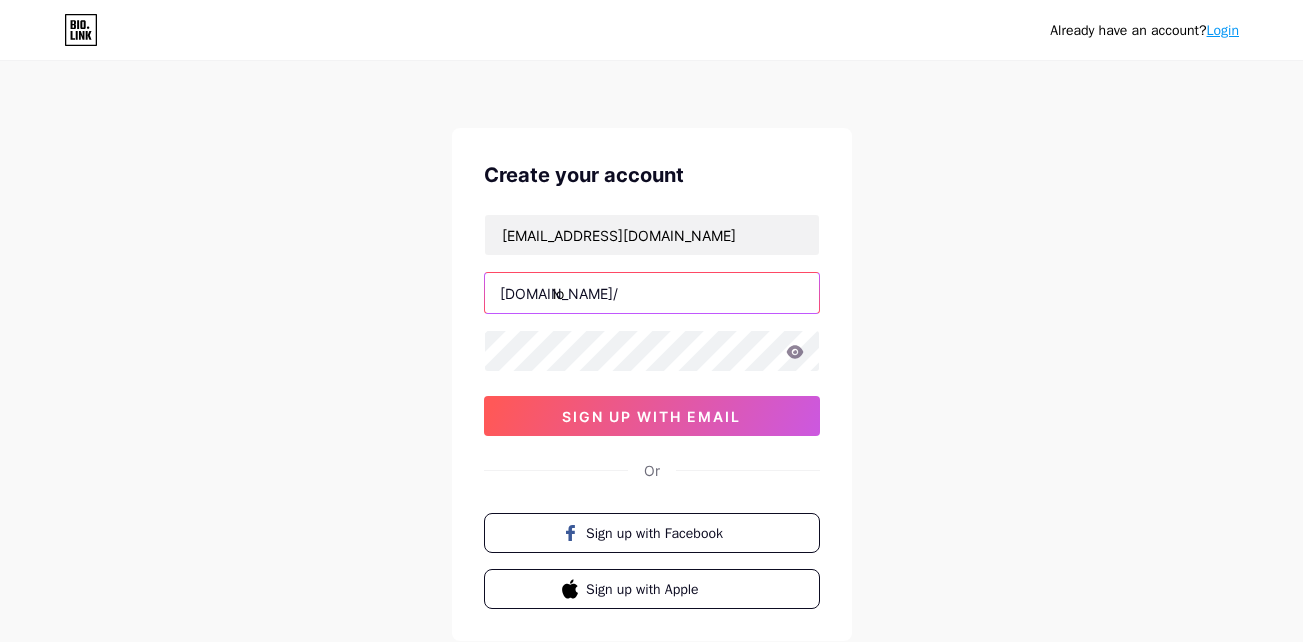 type on "l" 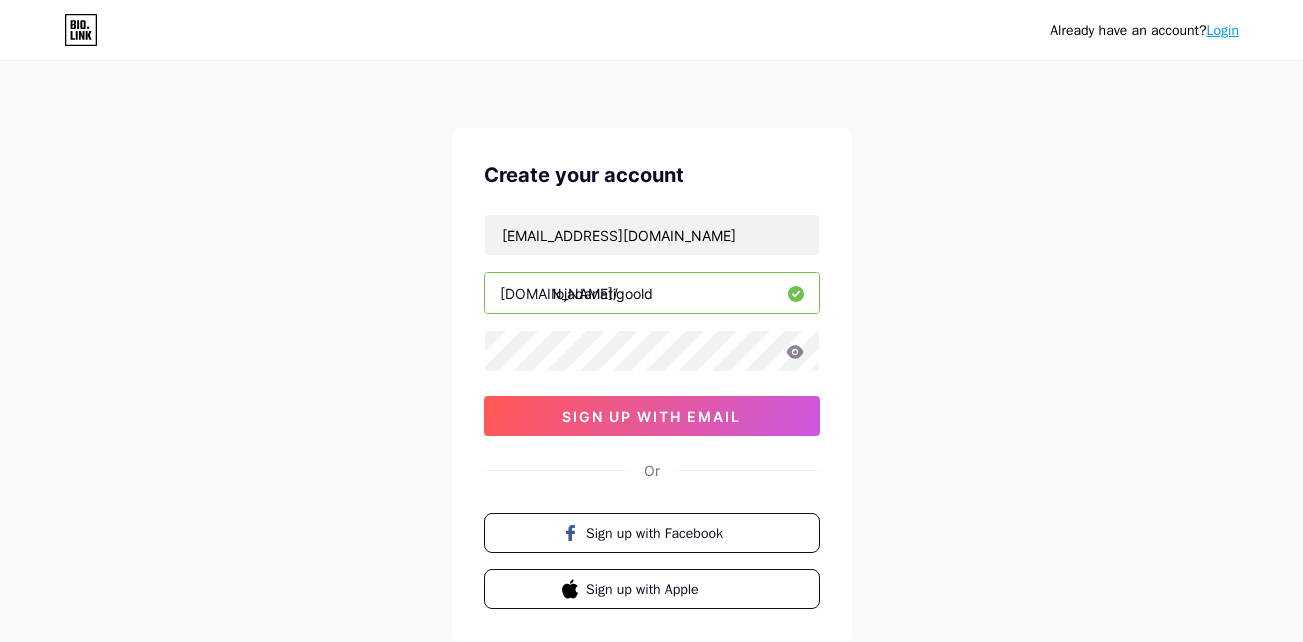 type on "lojadanatigoold" 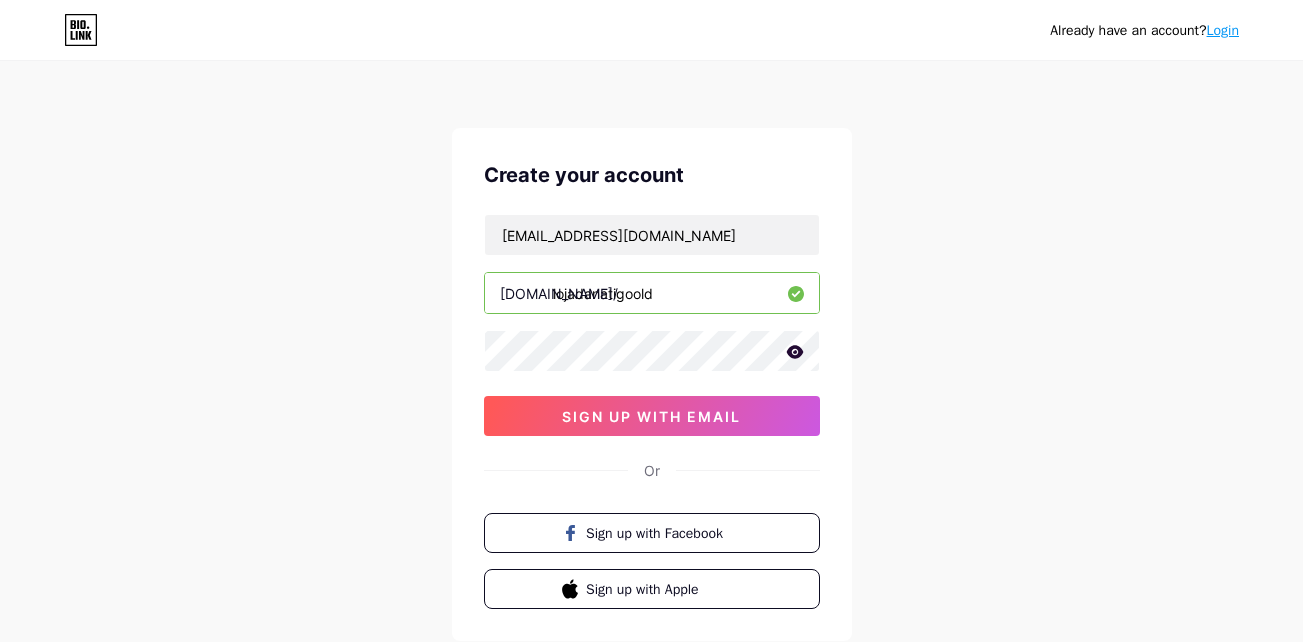 click 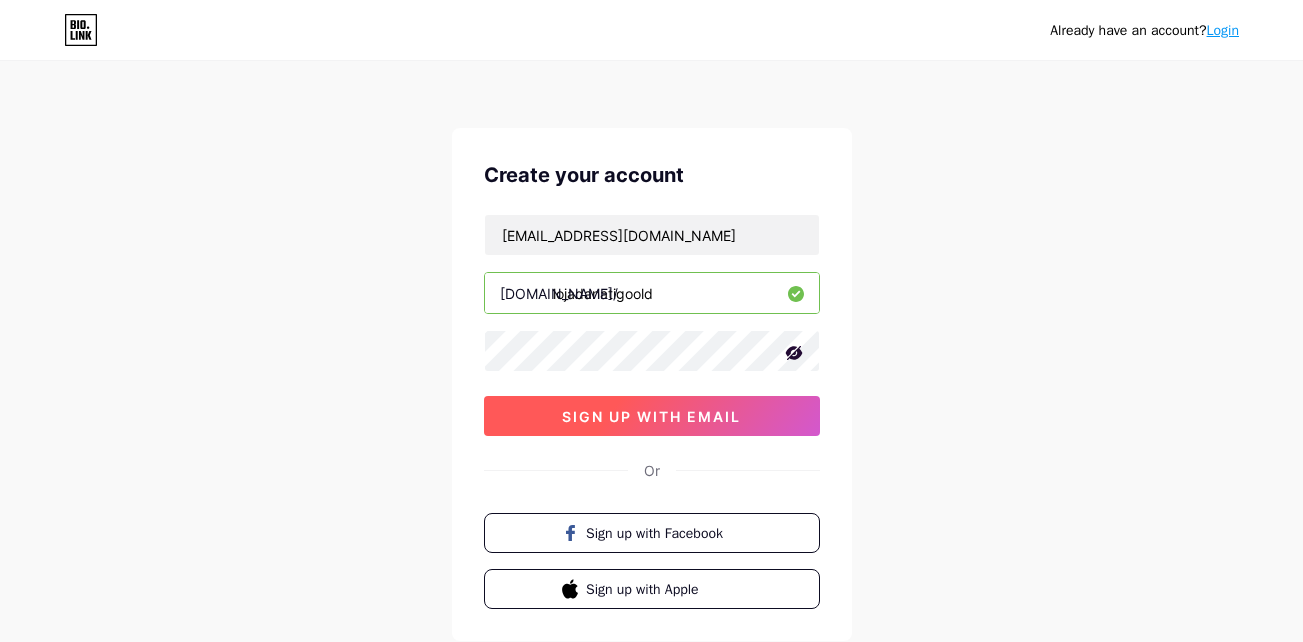 click on "sign up with email" at bounding box center [651, 416] 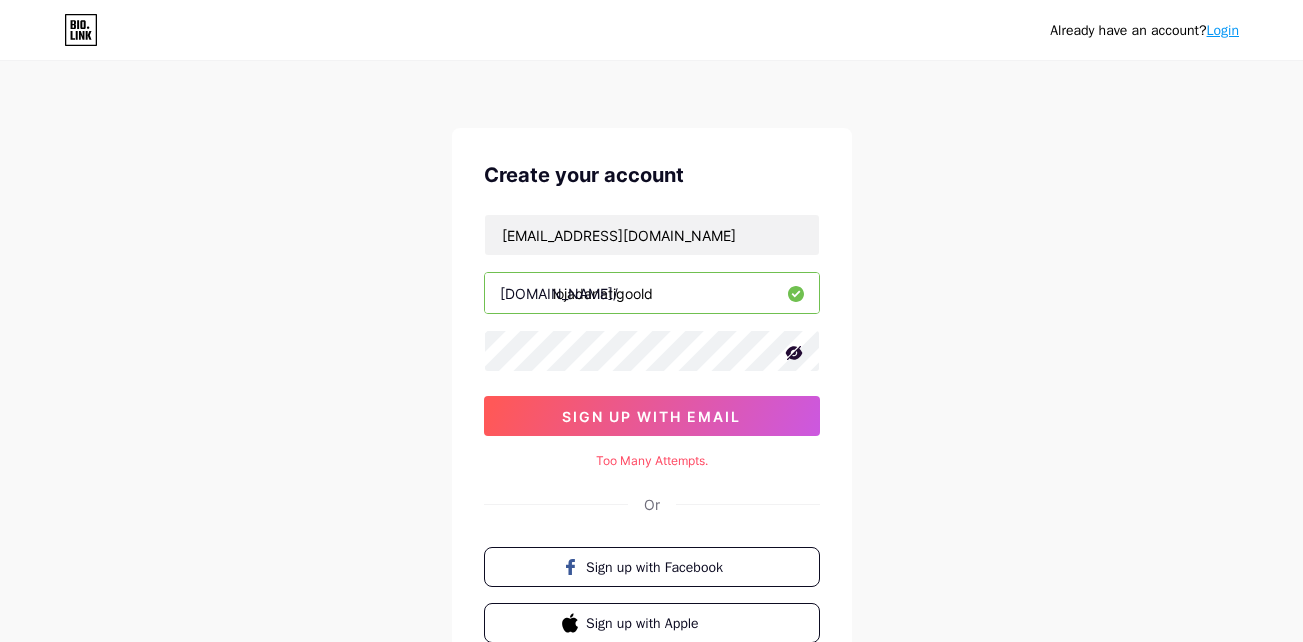 drag, startPoint x: 1145, startPoint y: 44, endPoint x: 834, endPoint y: 84, distance: 313.5618 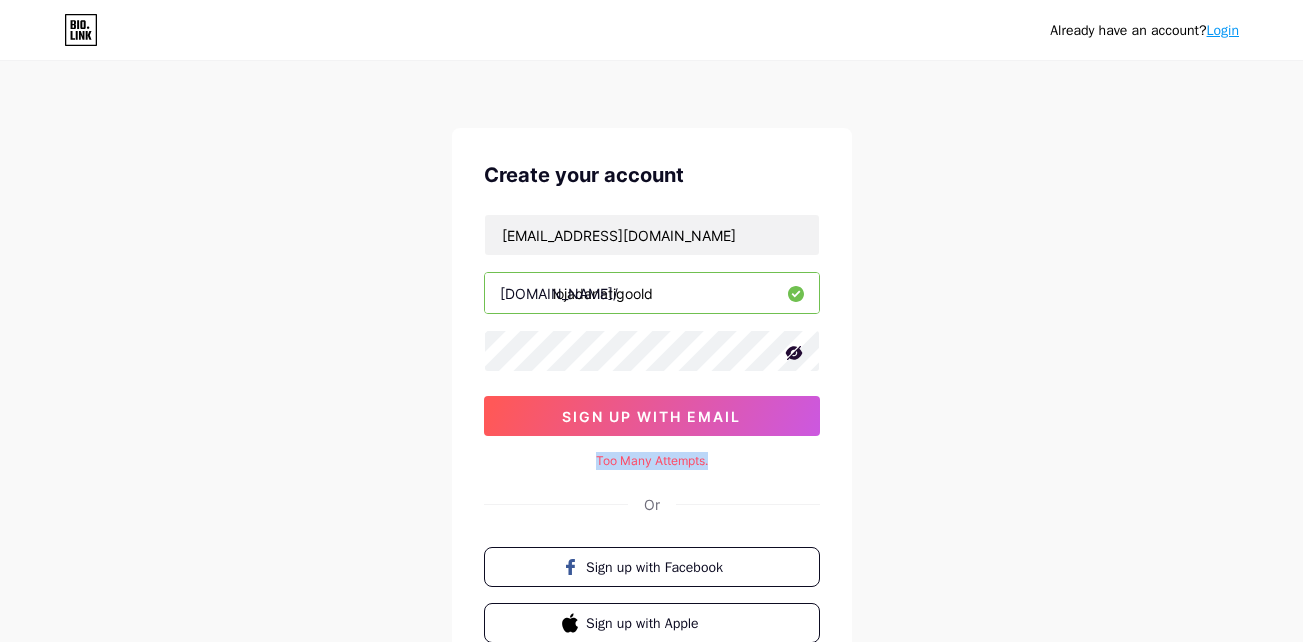 drag, startPoint x: 710, startPoint y: 460, endPoint x: 593, endPoint y: 465, distance: 117.10679 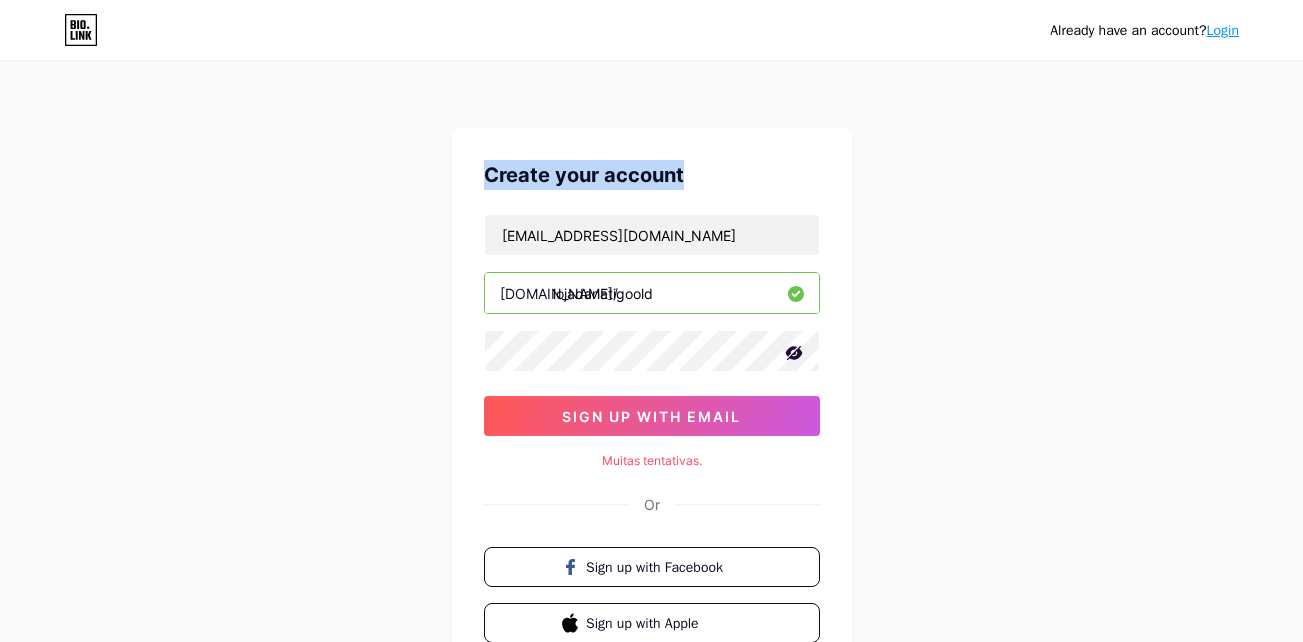 drag, startPoint x: 474, startPoint y: 156, endPoint x: 698, endPoint y: 146, distance: 224.2231 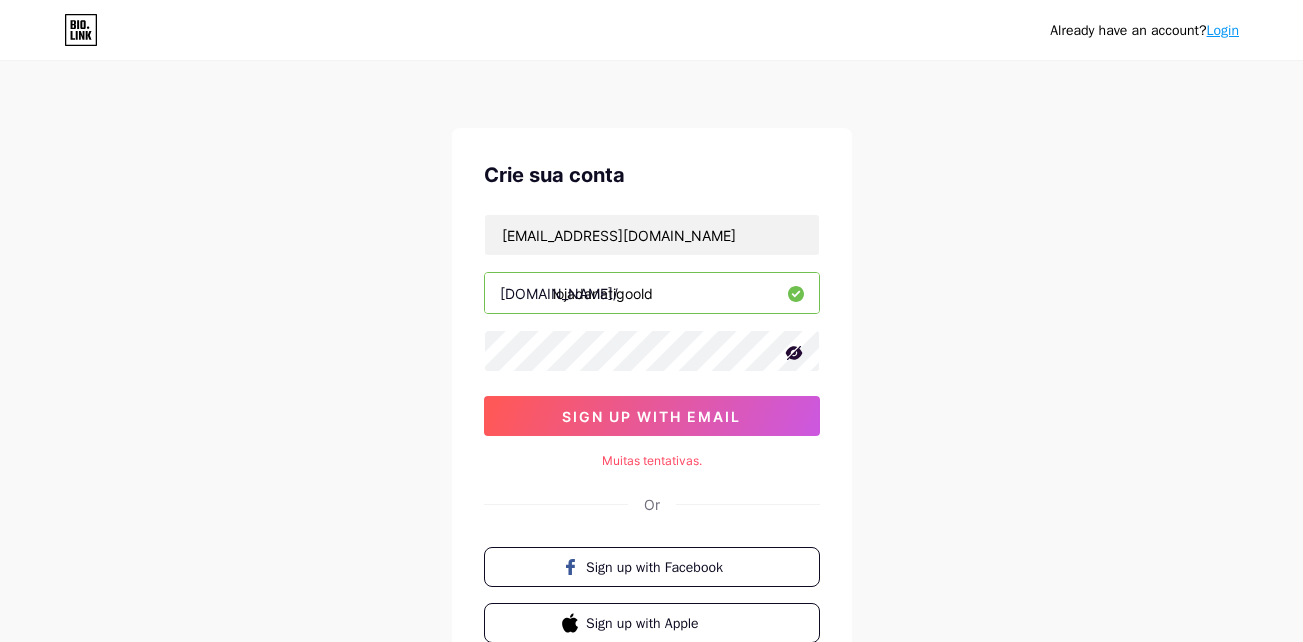 click on "Crie sua conta     nathy2019martins@gmail.com     bio.link/   lojadanatigoold                     sign up with email     Muitas tentativas.     Or       Sign up with Facebook
Sign up with Apple" at bounding box center (652, 401) 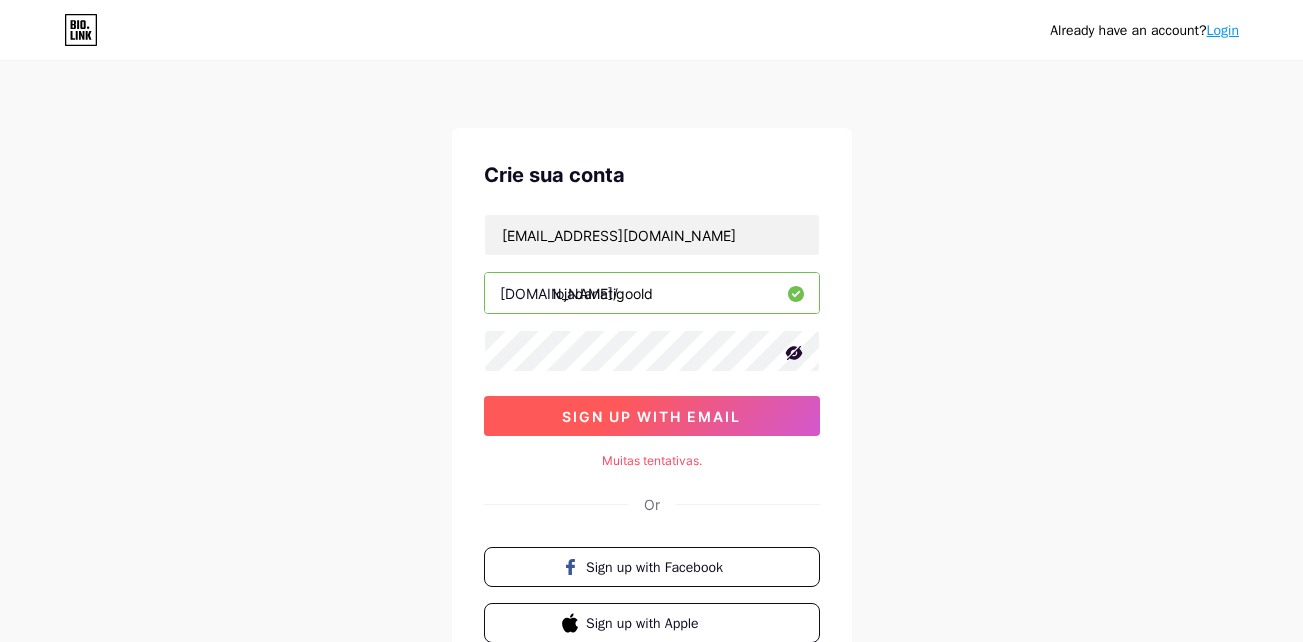 click on "sign up with email" at bounding box center [652, 416] 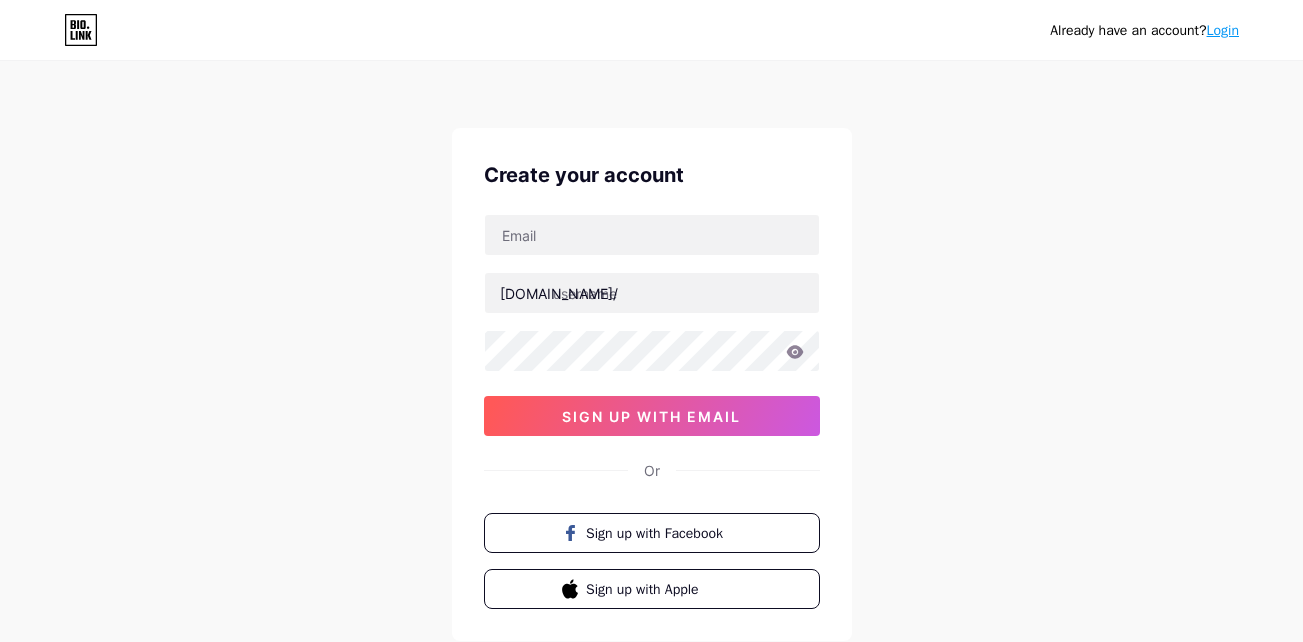 scroll, scrollTop: 0, scrollLeft: 0, axis: both 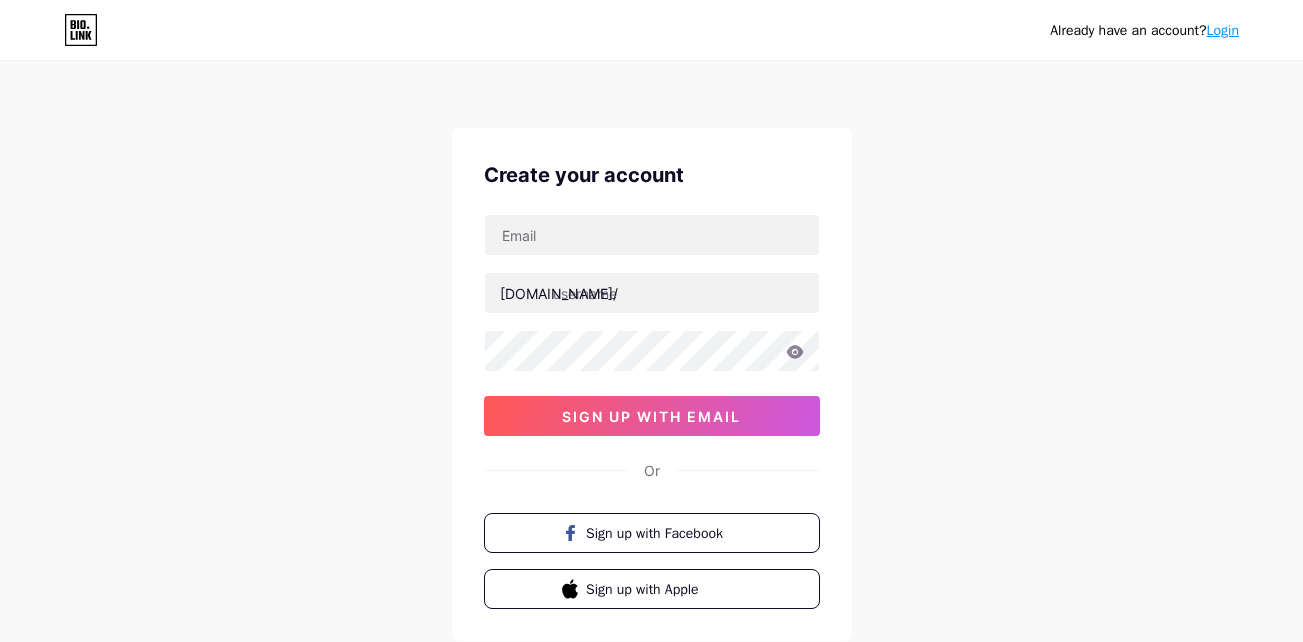 drag, startPoint x: 0, startPoint y: 0, endPoint x: 838, endPoint y: 157, distance: 852.5802 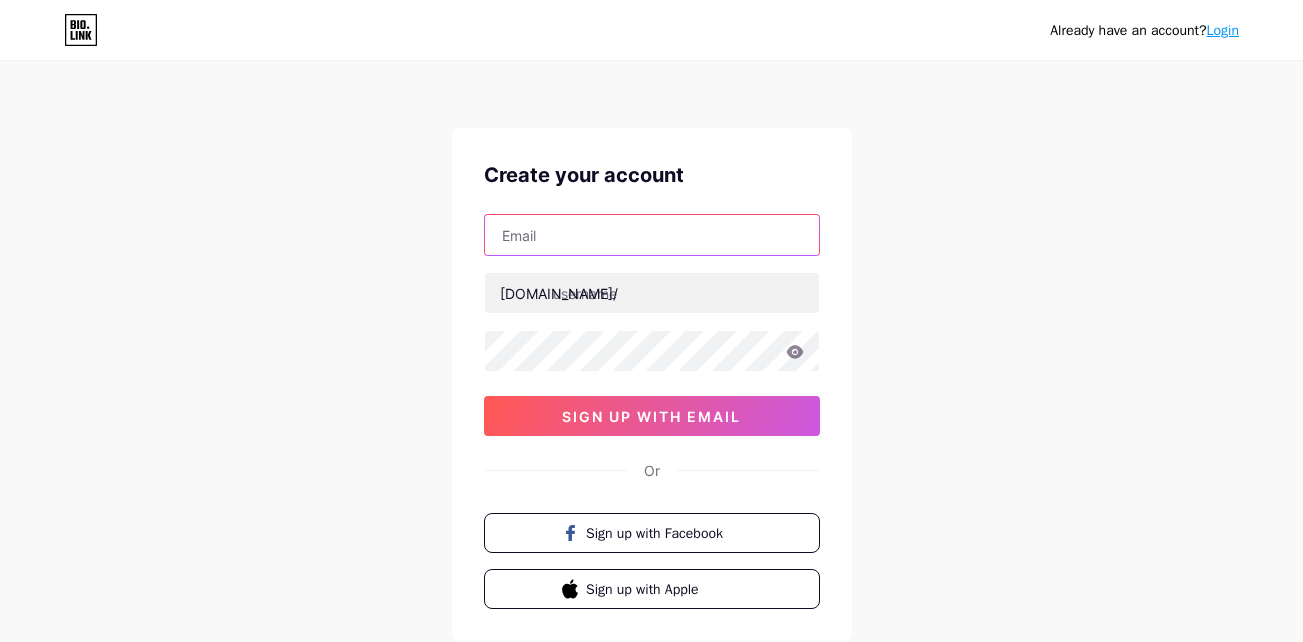 click at bounding box center [652, 235] 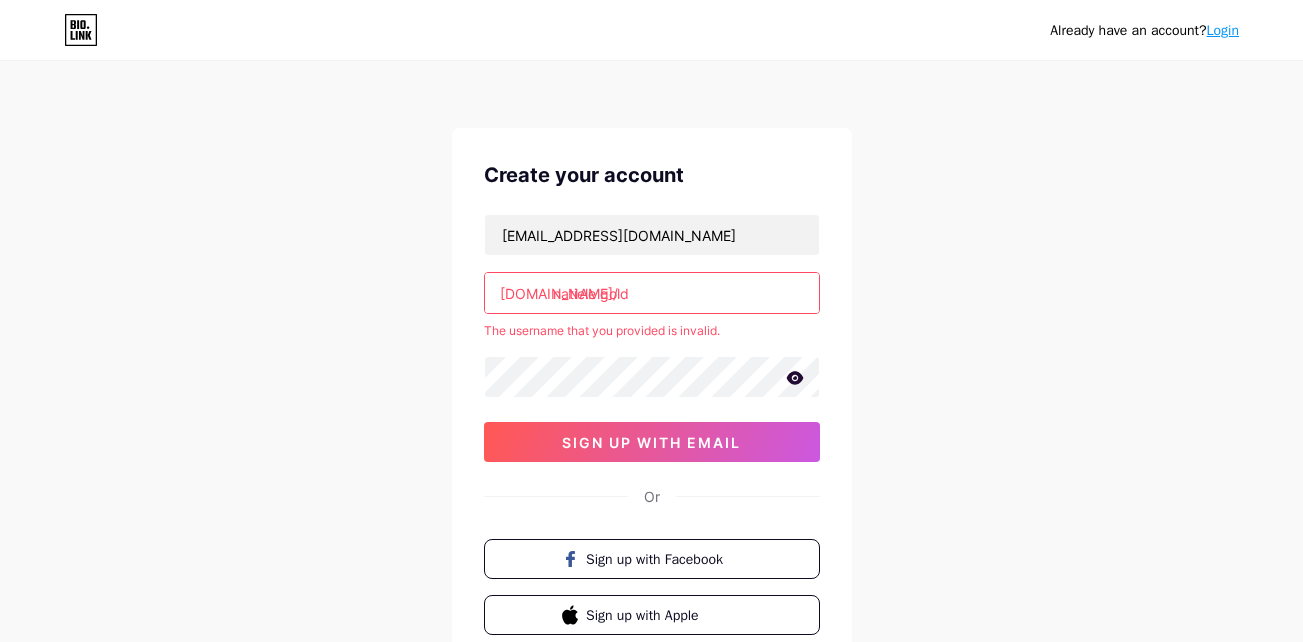 click 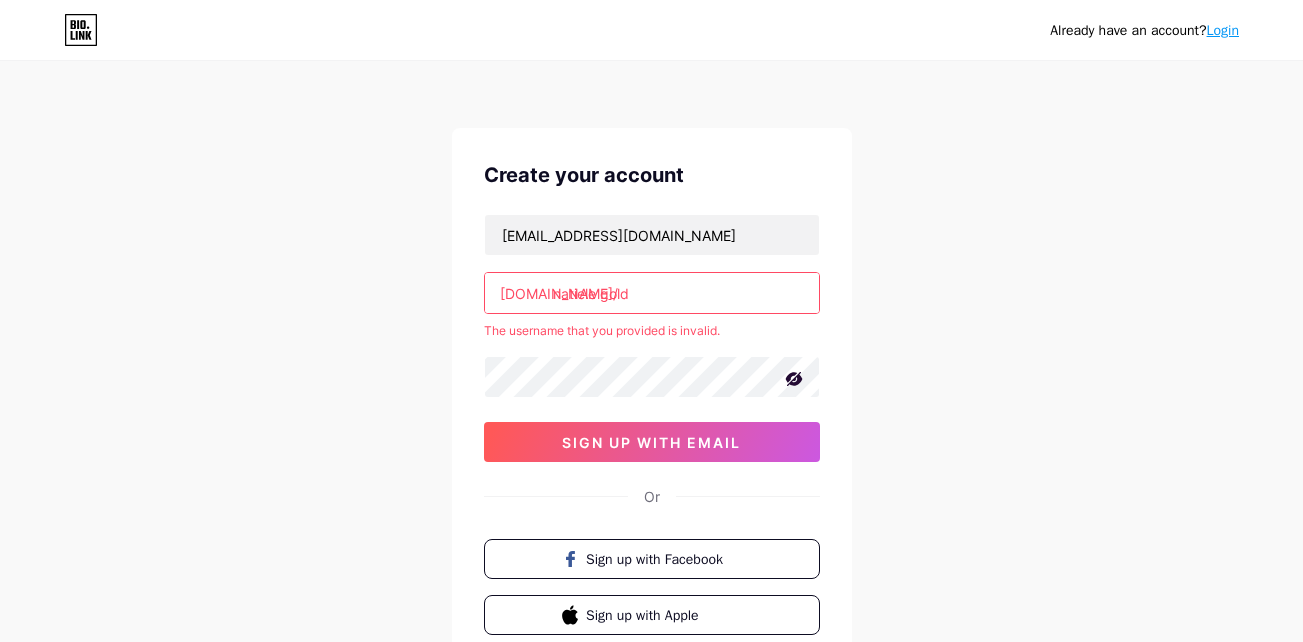 click on "natiele gold" at bounding box center (652, 293) 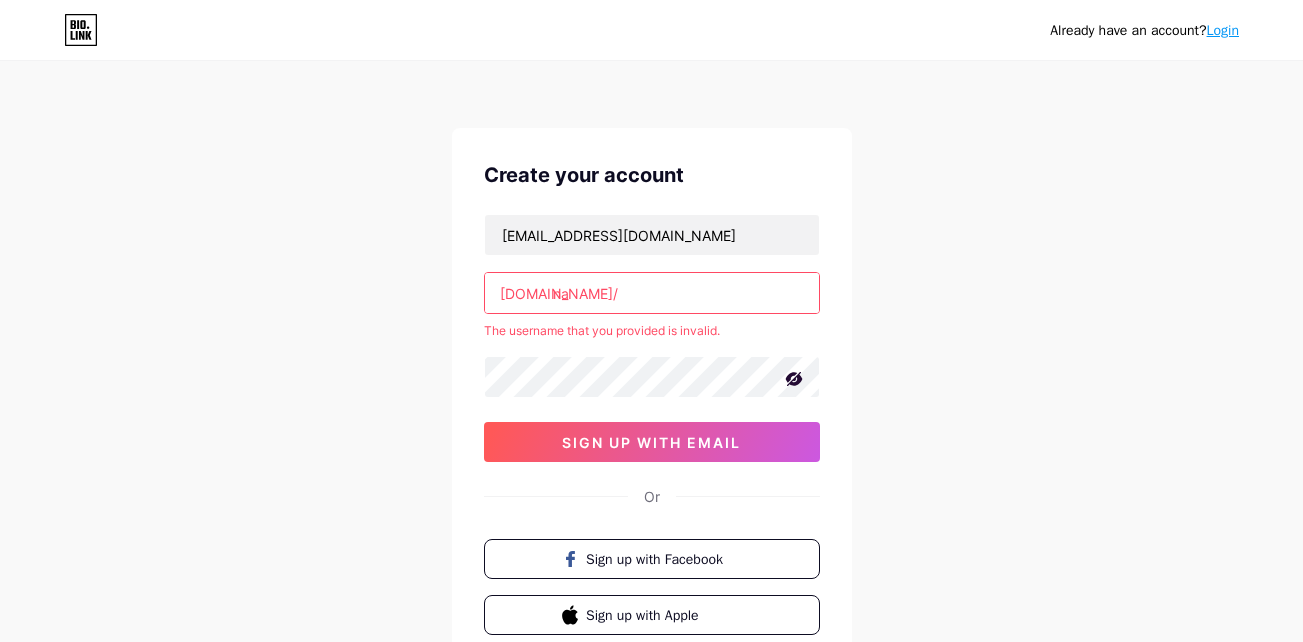 type on "n" 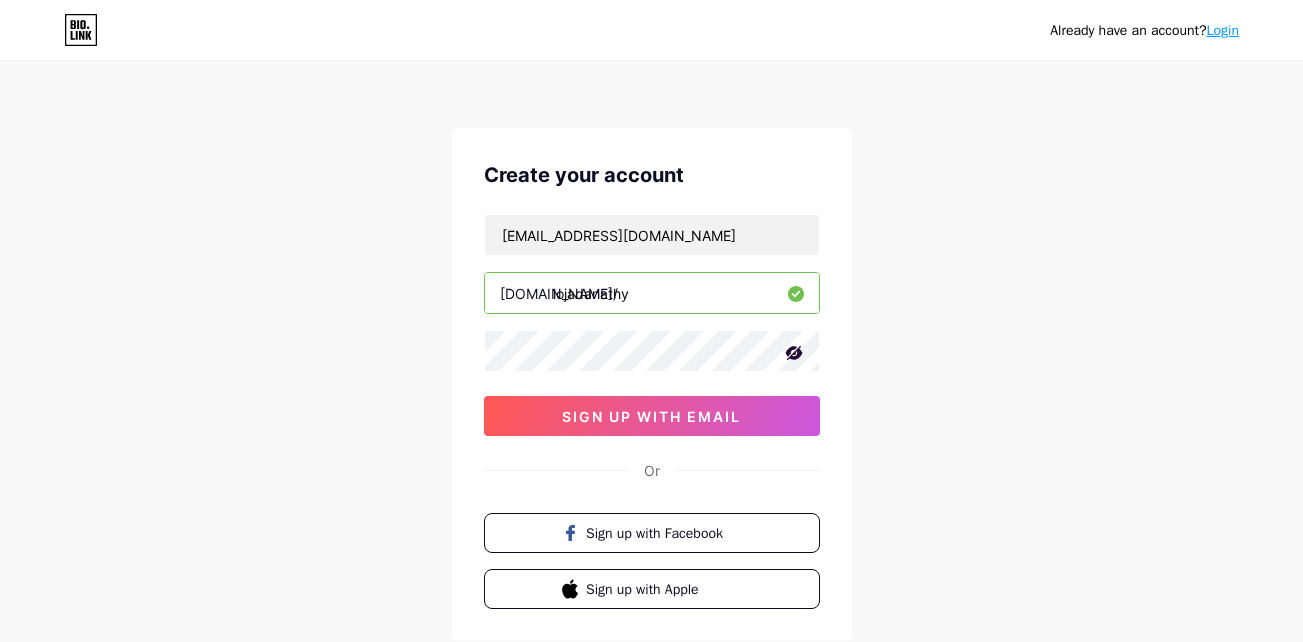 type on "lojadanathy" 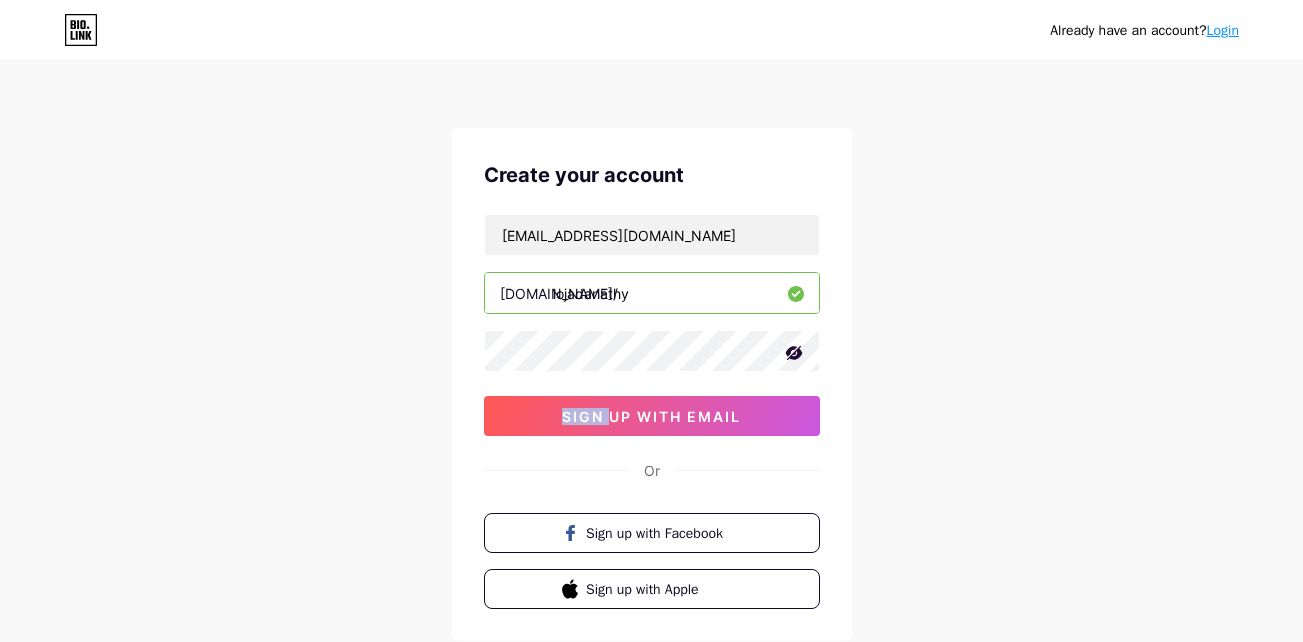 click on "nathy2019martins@gmail.com     bio.link/   lojadanathy                     sign up with email" at bounding box center (652, 325) 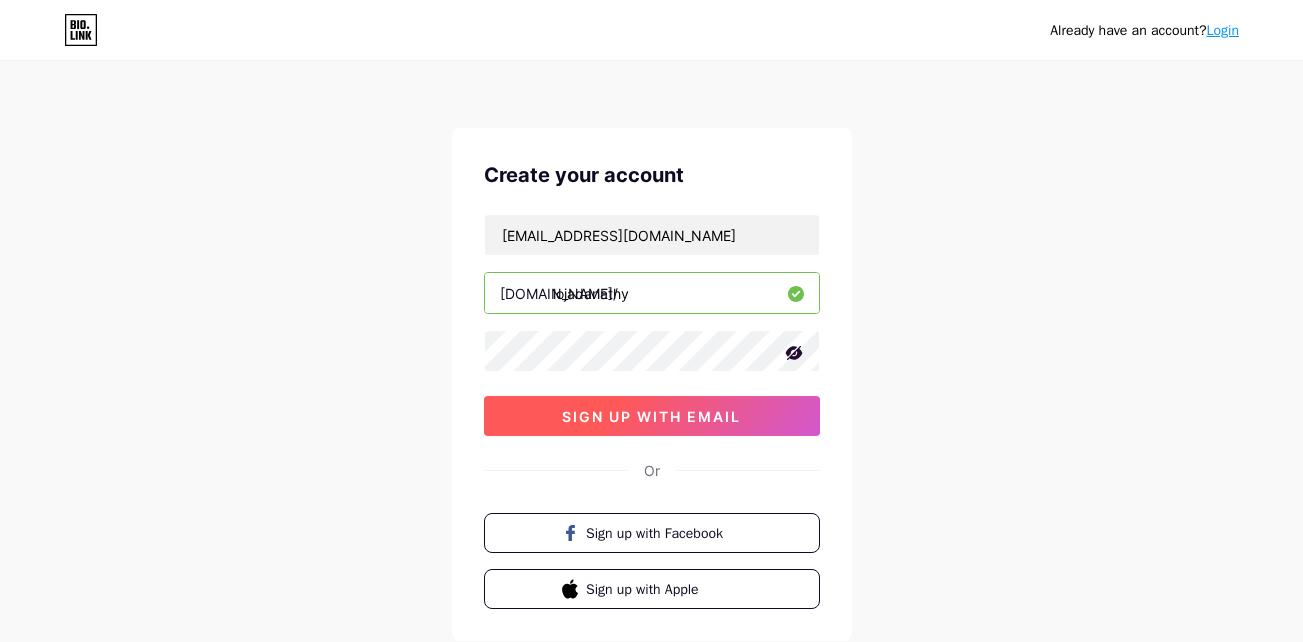 click on "sign up with email" at bounding box center (651, 416) 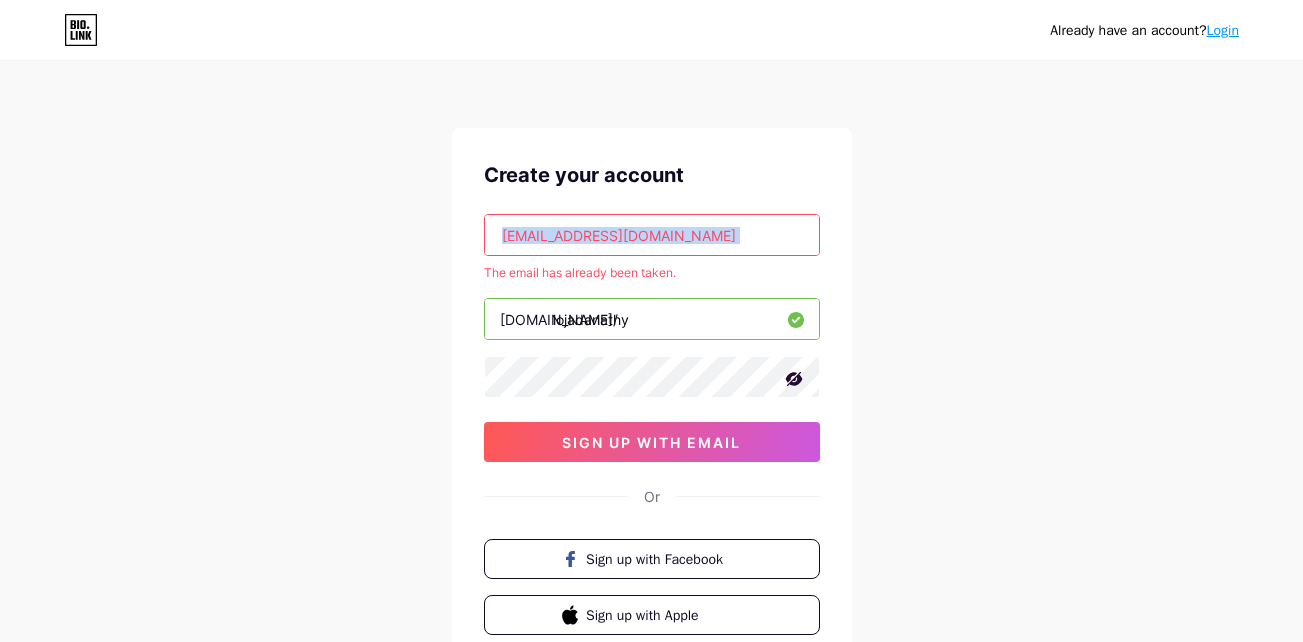 drag, startPoint x: 486, startPoint y: 270, endPoint x: 756, endPoint y: 253, distance: 270.53467 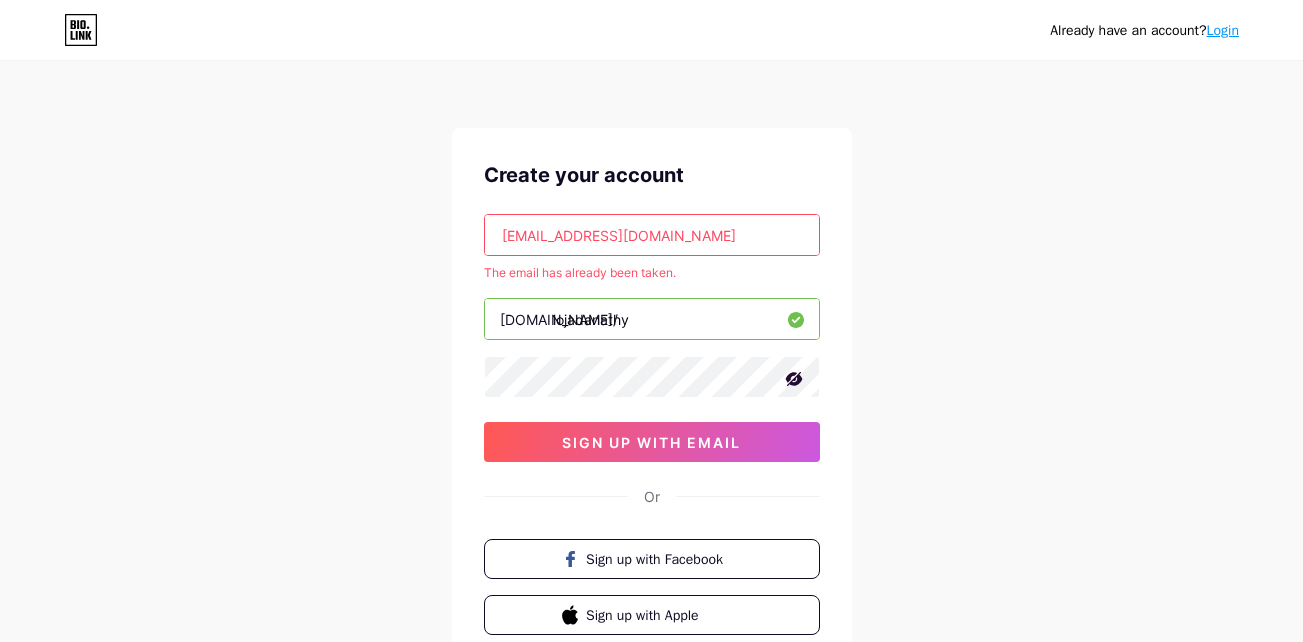 click on "The email has already been taken." at bounding box center (652, 273) 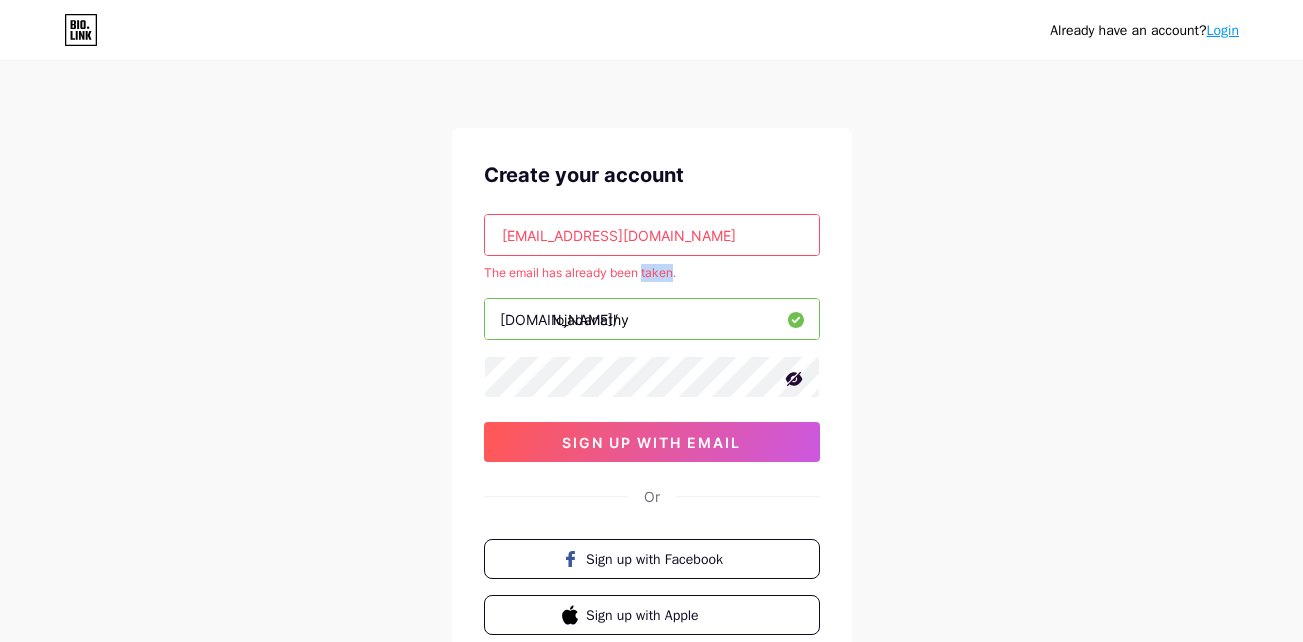 click on "The email has already been taken." at bounding box center (652, 273) 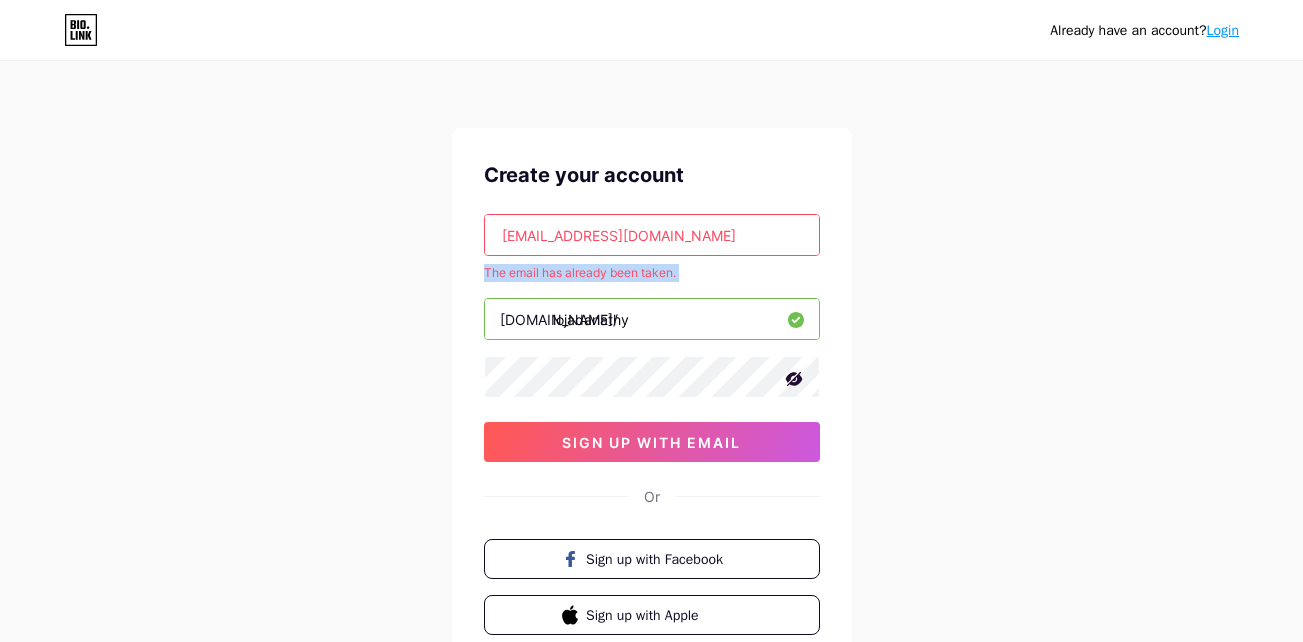 click on "The email has already been taken." at bounding box center (652, 273) 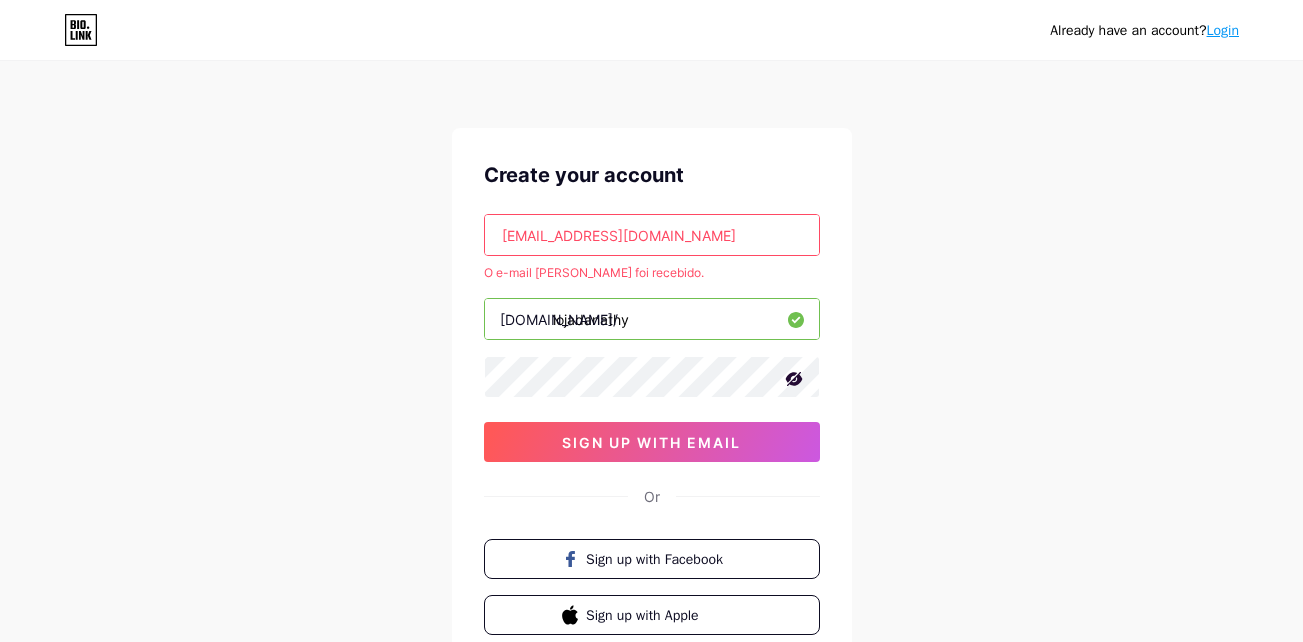 click on "Already have an account?  Login   Create your account     nathy2019martins@gmail.com   O e-mail já foi recebido.   bio.link/   lojadanathy                     sign up with email         Or       Sign up with Facebook
Sign up with Apple
By signing up, you agree to our  Terms of Service  and  Privacy Policy ." at bounding box center [651, 395] 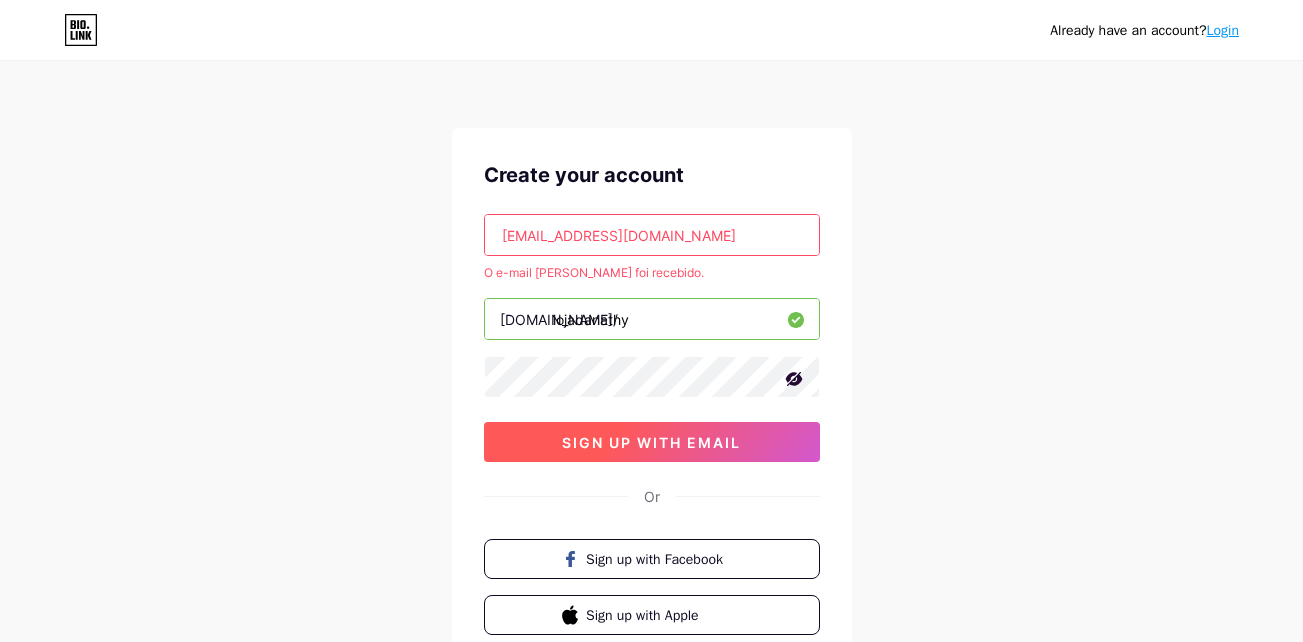 click on "sign up with email" at bounding box center [651, 442] 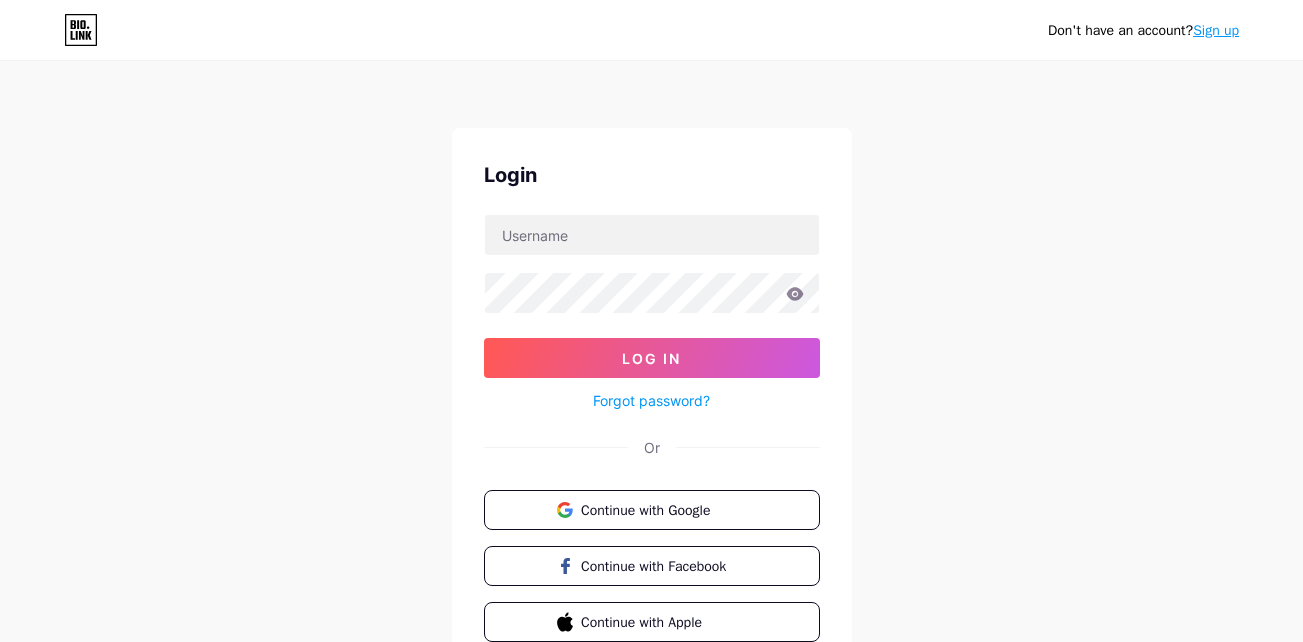 scroll, scrollTop: 0, scrollLeft: 0, axis: both 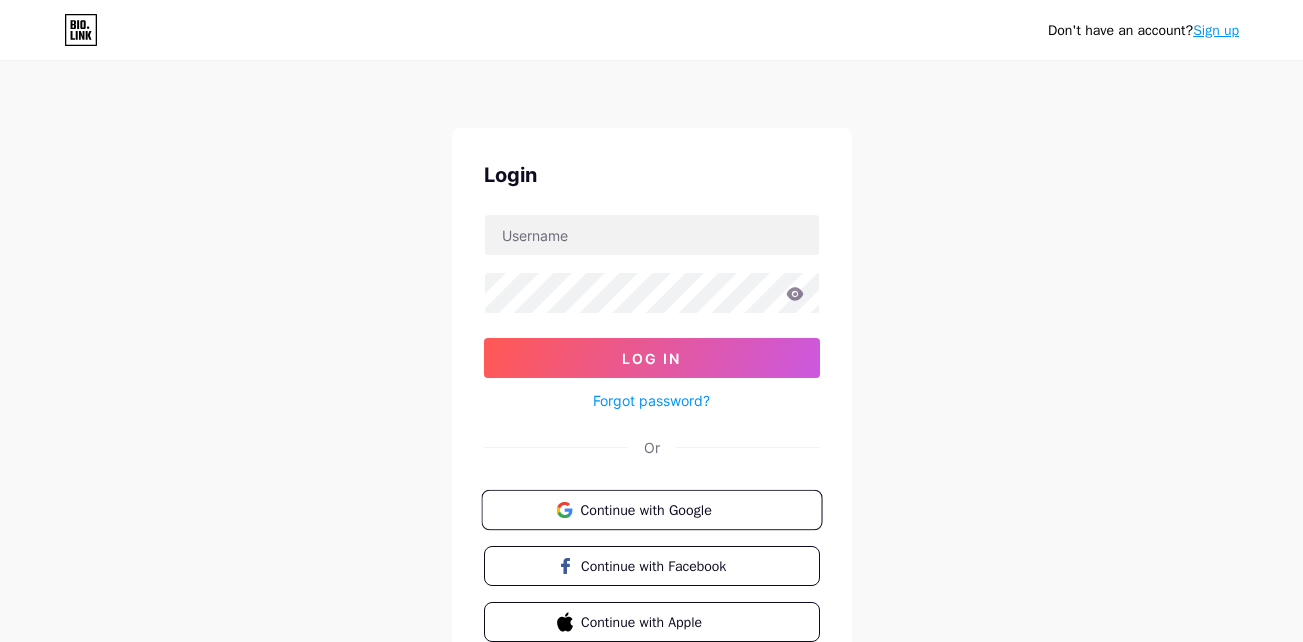 click on "Continue with Google" at bounding box center [651, 510] 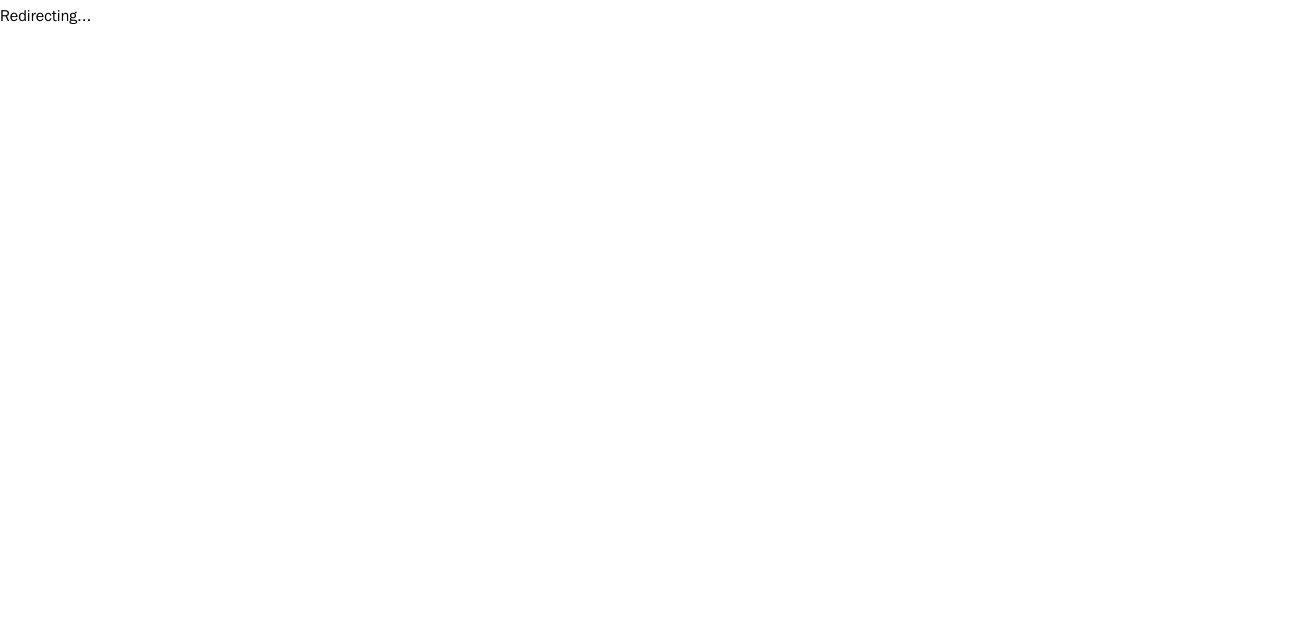 scroll, scrollTop: 0, scrollLeft: 0, axis: both 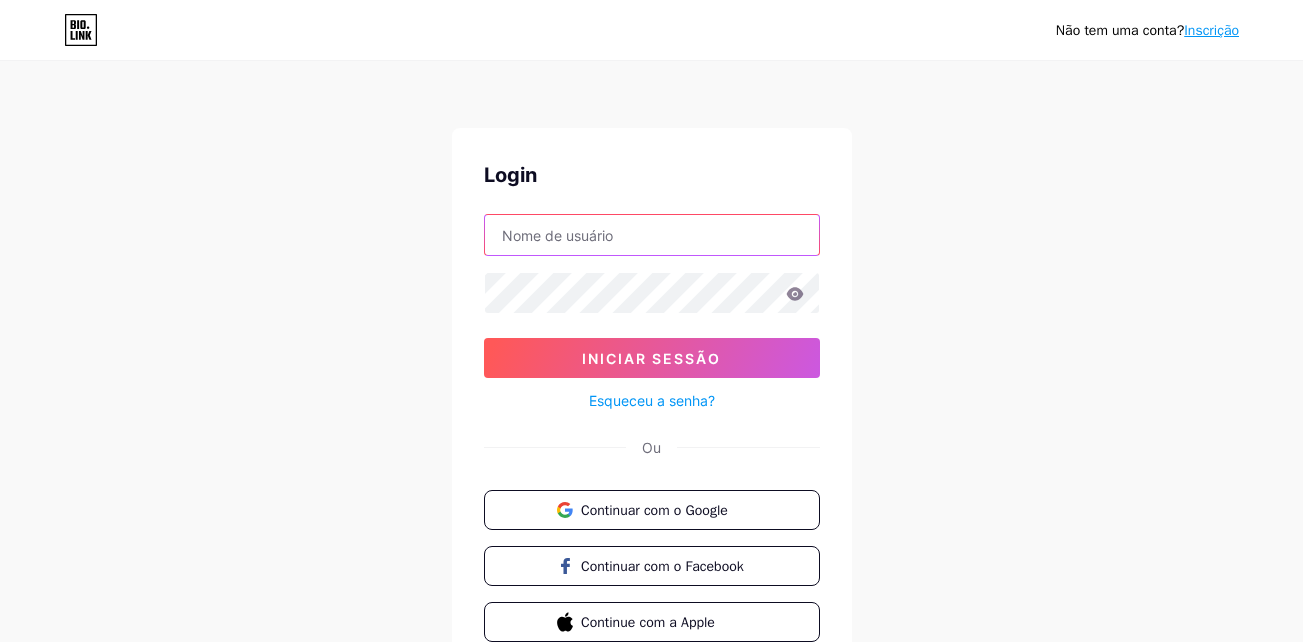 click at bounding box center [652, 235] 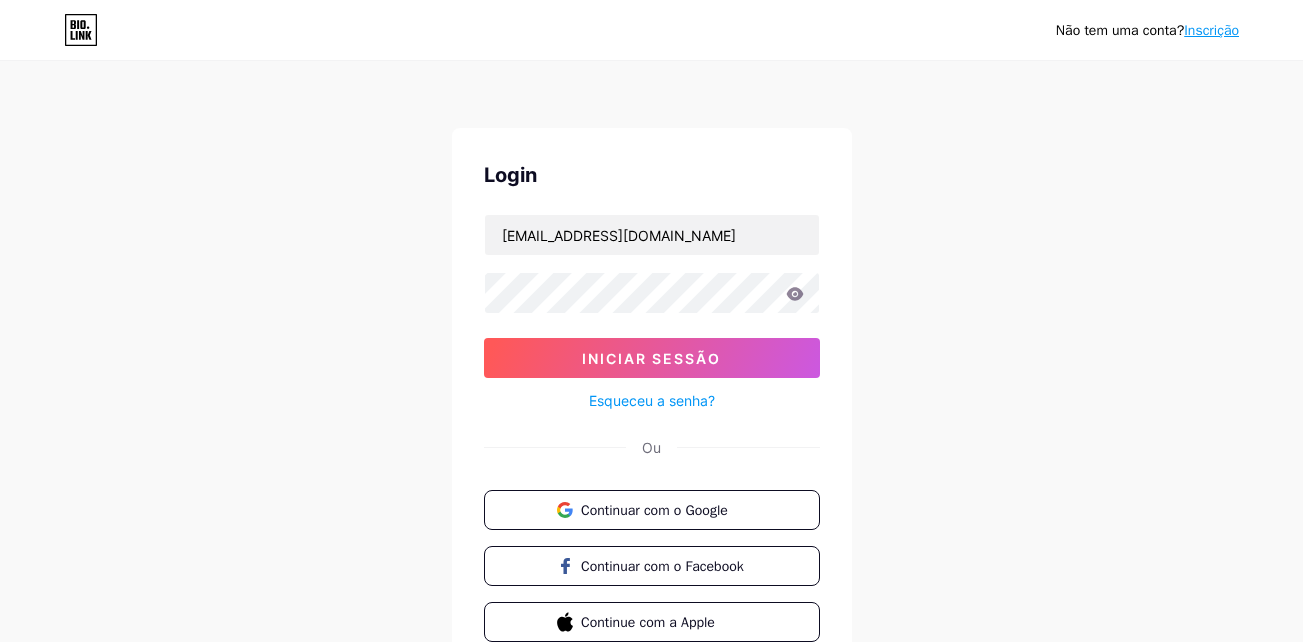 click 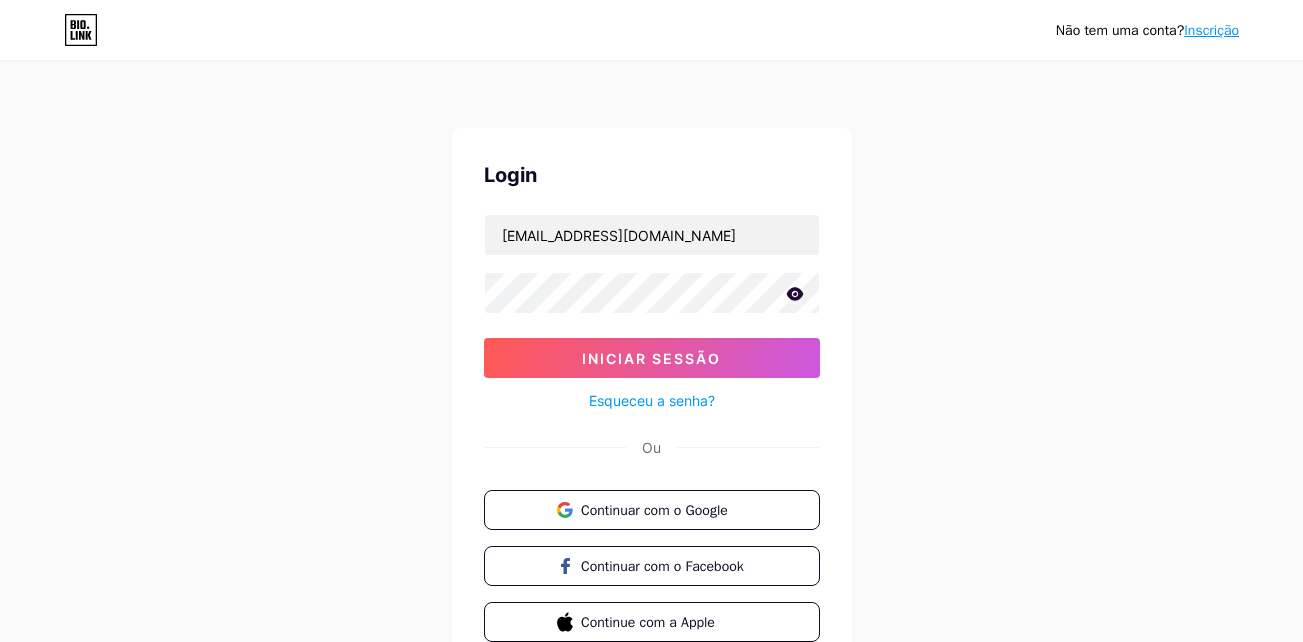 click 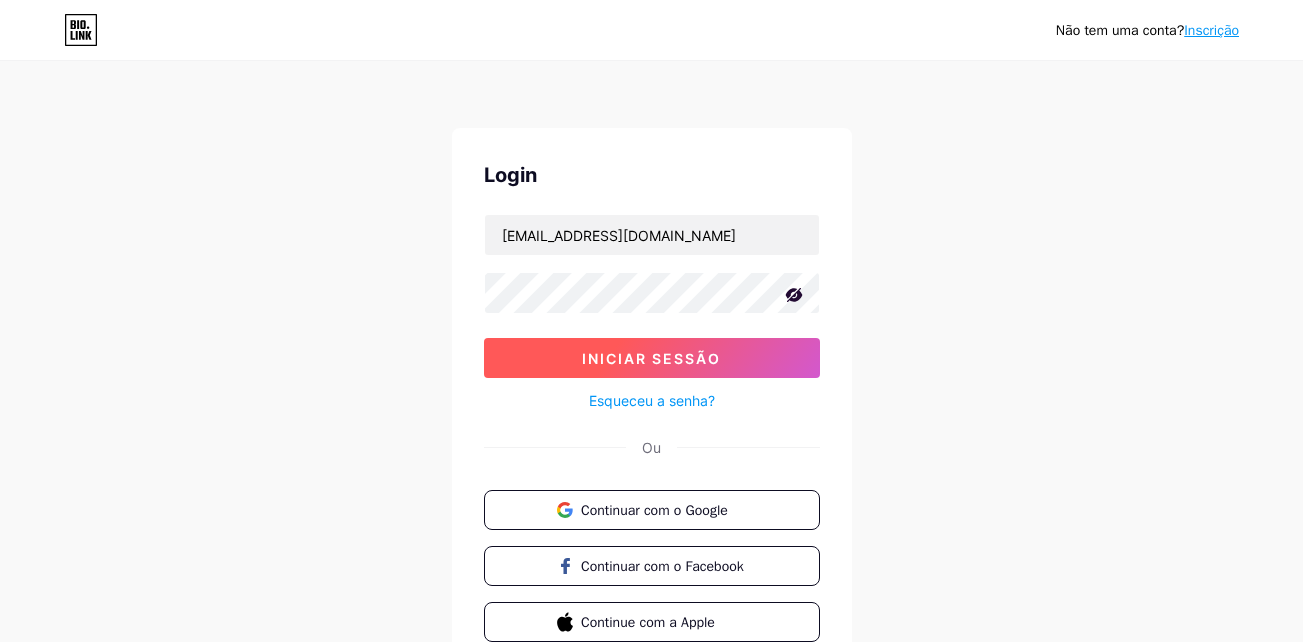 click on "Iniciar sessão" at bounding box center (651, 358) 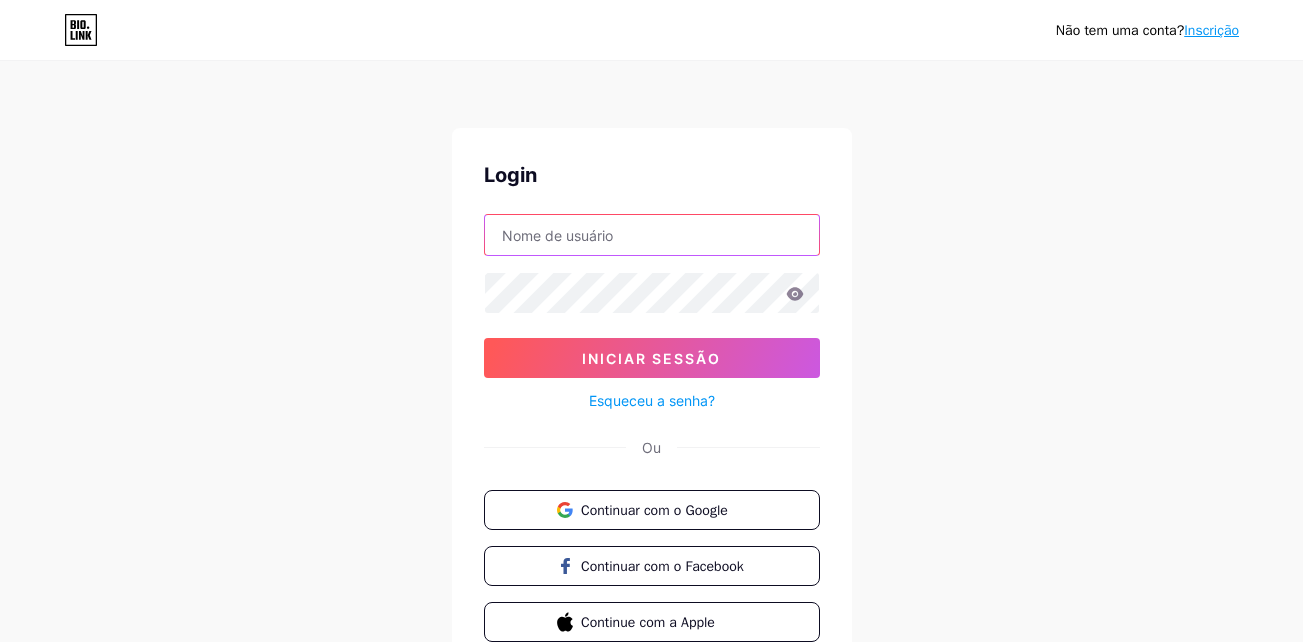 type on "[EMAIL_ADDRESS][DOMAIN_NAME]" 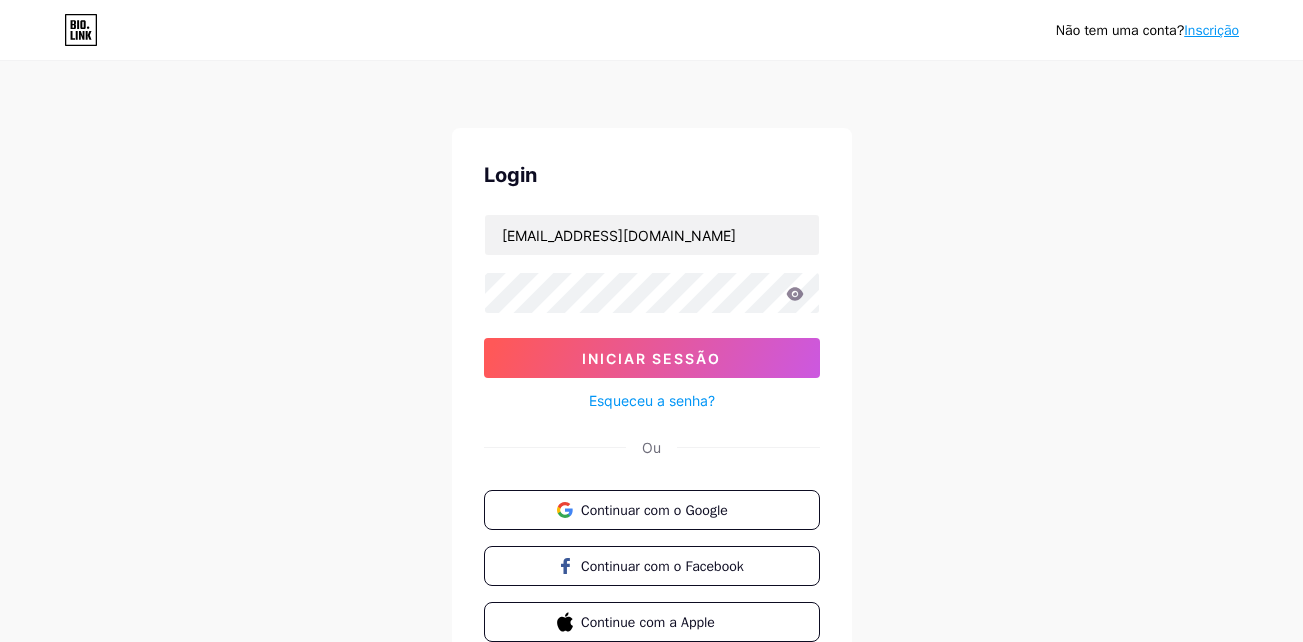 click on "Iniciar sessão" at bounding box center [651, 358] 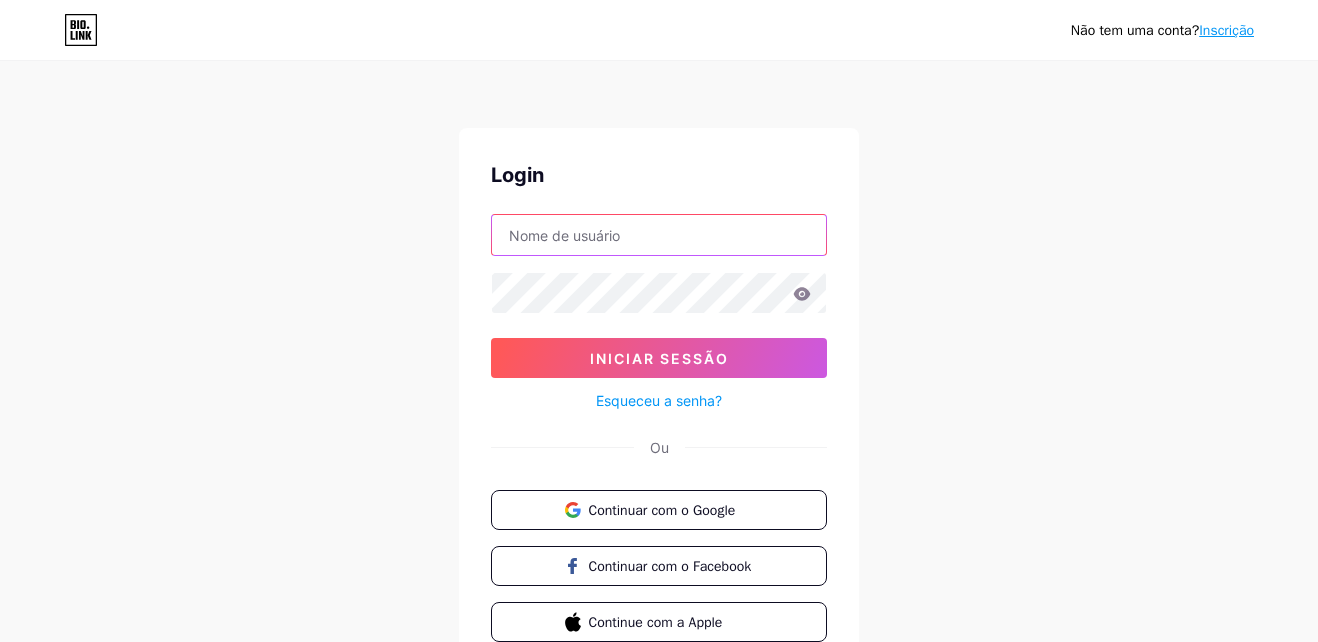 type on "[EMAIL_ADDRESS][DOMAIN_NAME]" 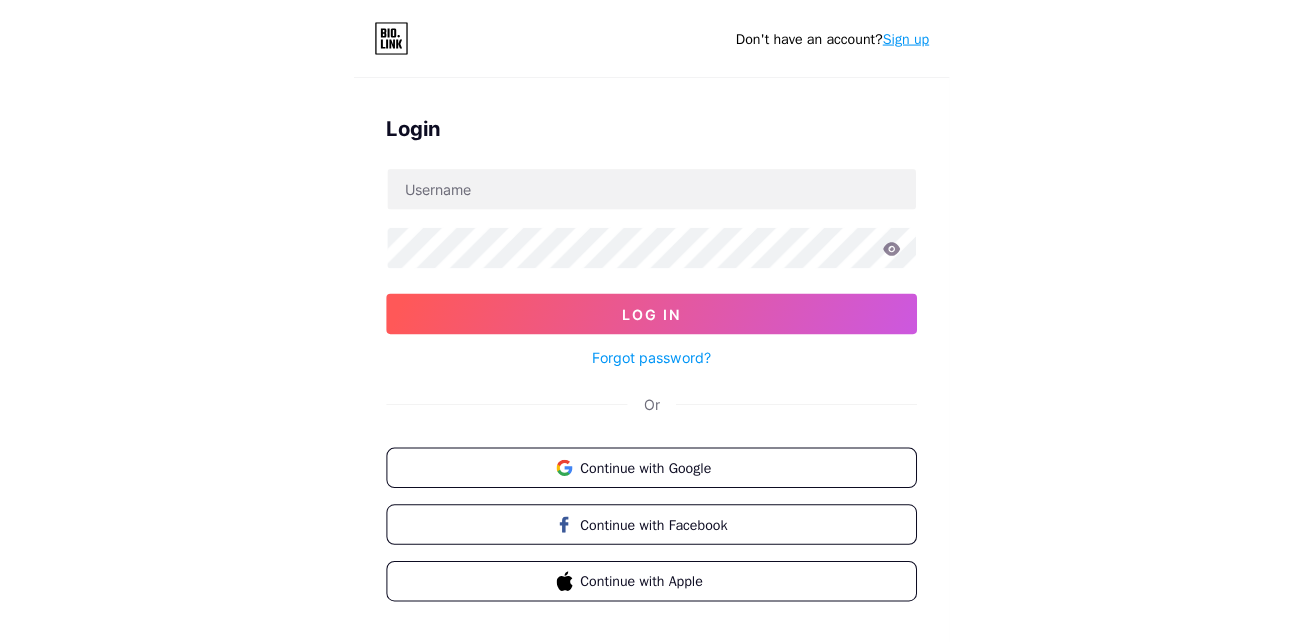scroll, scrollTop: 0, scrollLeft: 0, axis: both 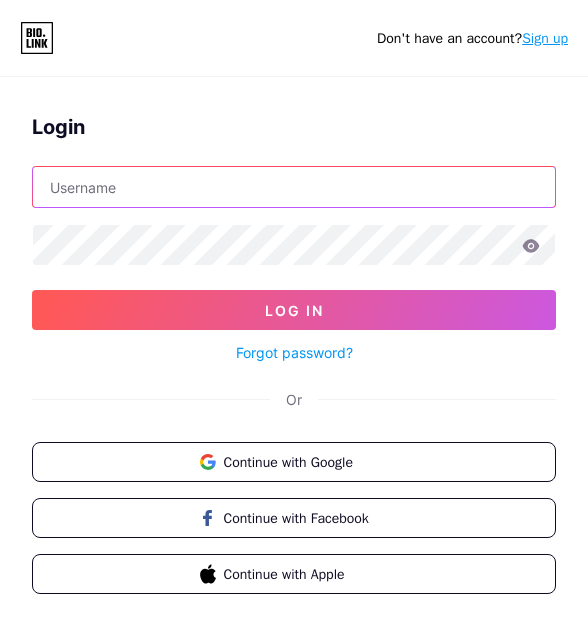 type on "[EMAIL_ADDRESS][DOMAIN_NAME]" 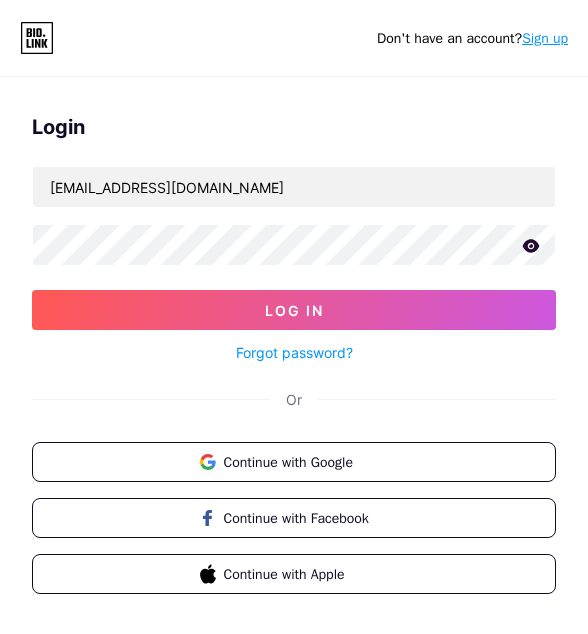 click 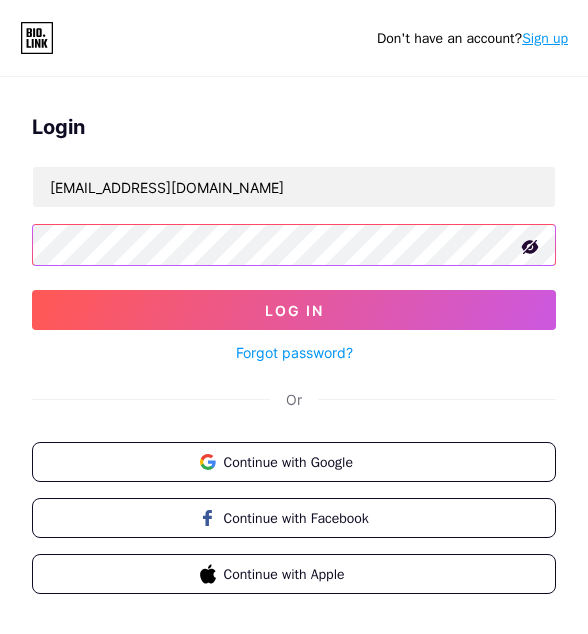 click on "Log In" at bounding box center [294, 310] 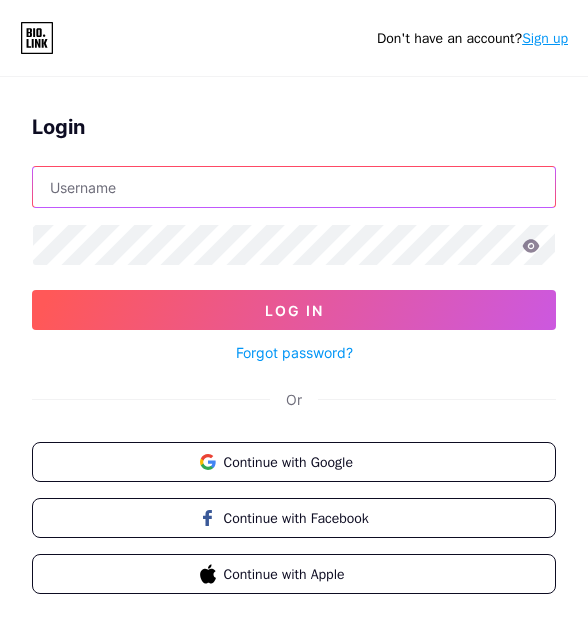 type on "[EMAIL_ADDRESS][DOMAIN_NAME]" 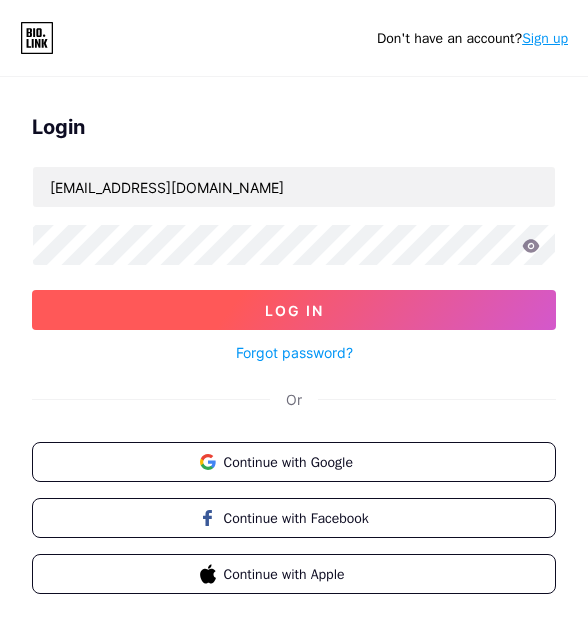 click on "Log In" at bounding box center (294, 310) 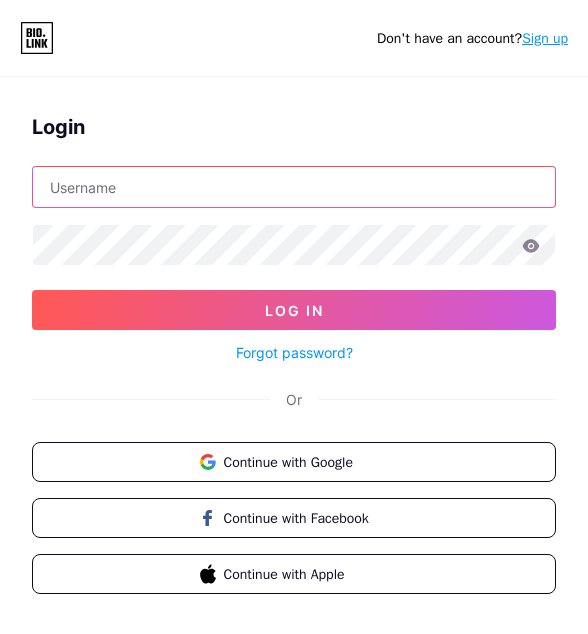 type on "[EMAIL_ADDRESS][DOMAIN_NAME]" 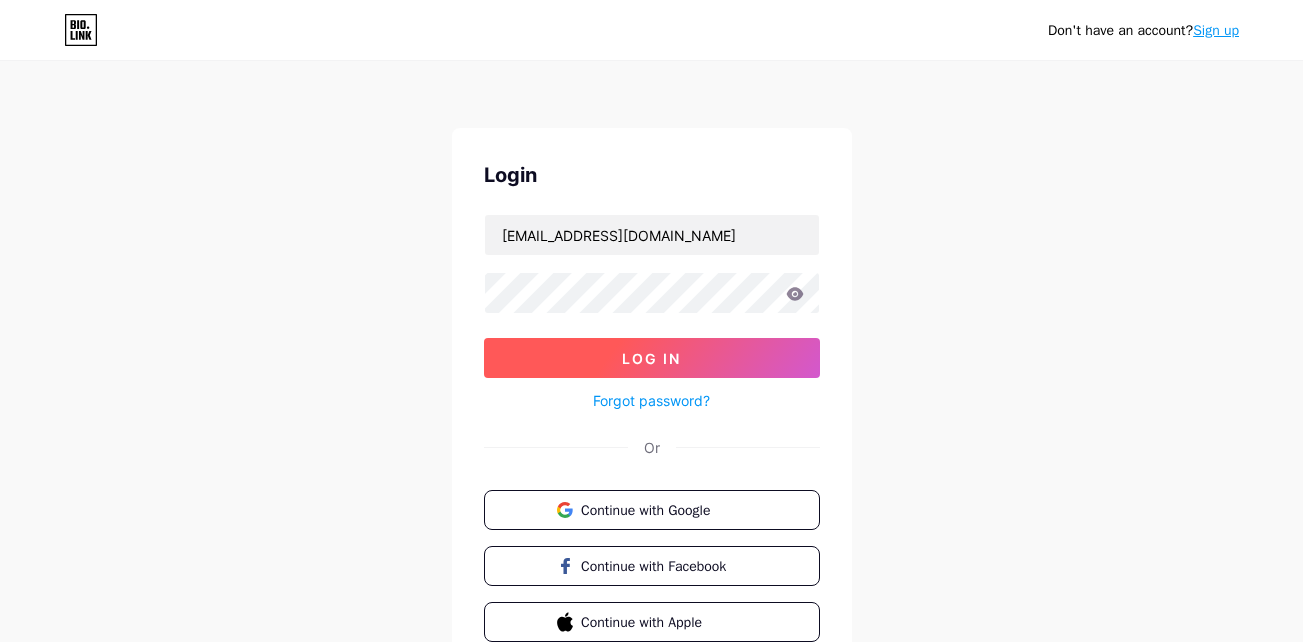 click on "Log In" at bounding box center (652, 358) 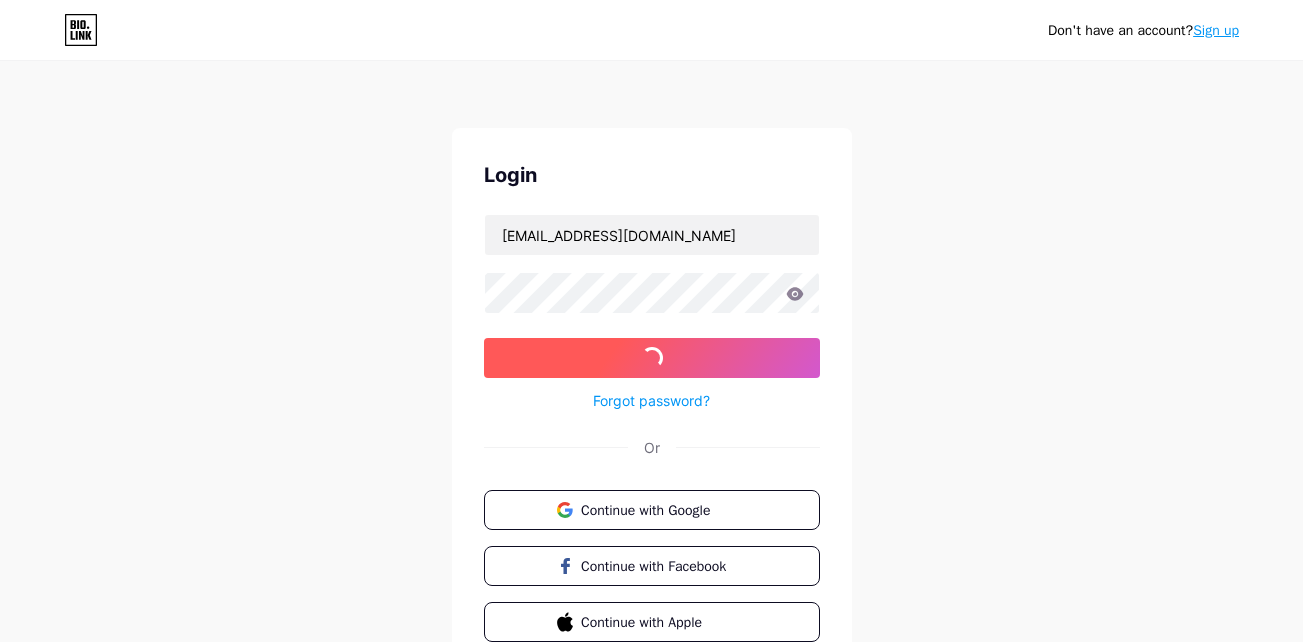 click on "Log In" at bounding box center (652, 358) 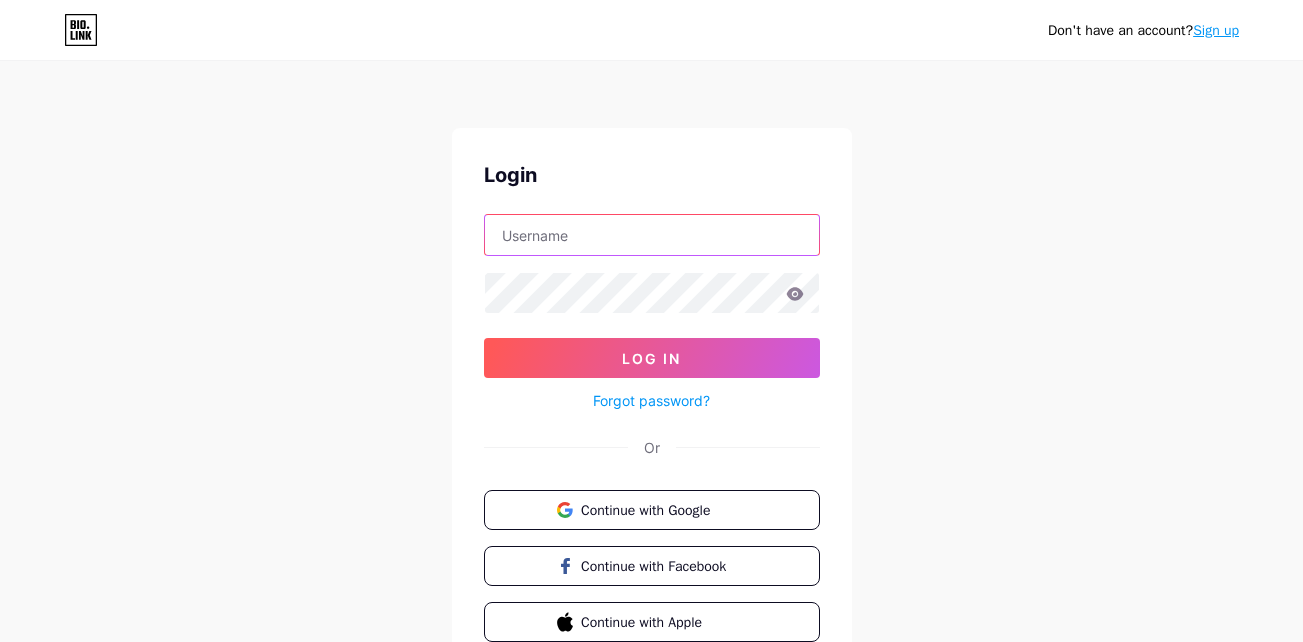 type on "[EMAIL_ADDRESS][DOMAIN_NAME]" 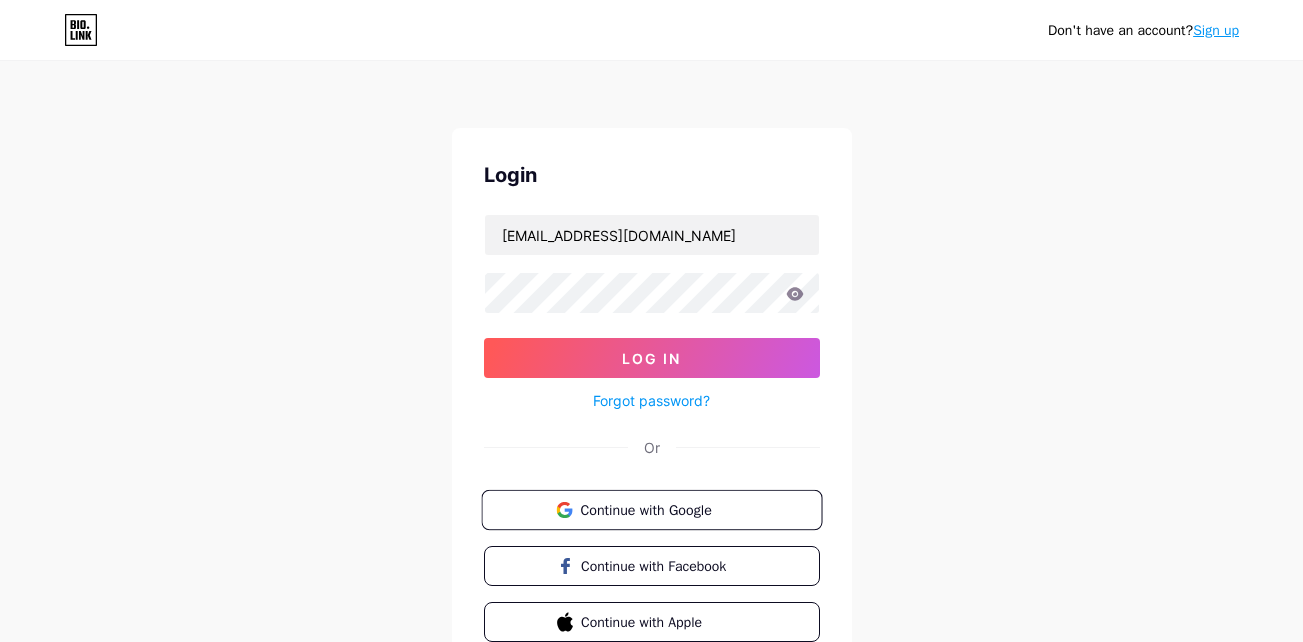click on "Continue with Google" at bounding box center (651, 510) 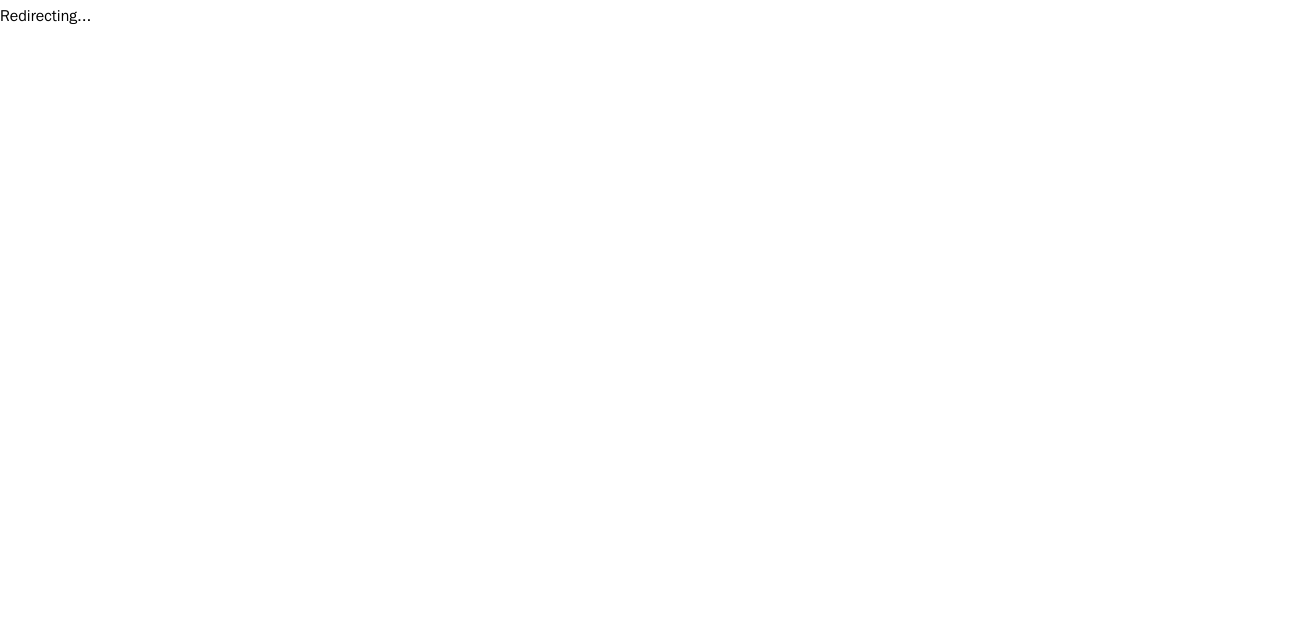 scroll, scrollTop: 0, scrollLeft: 0, axis: both 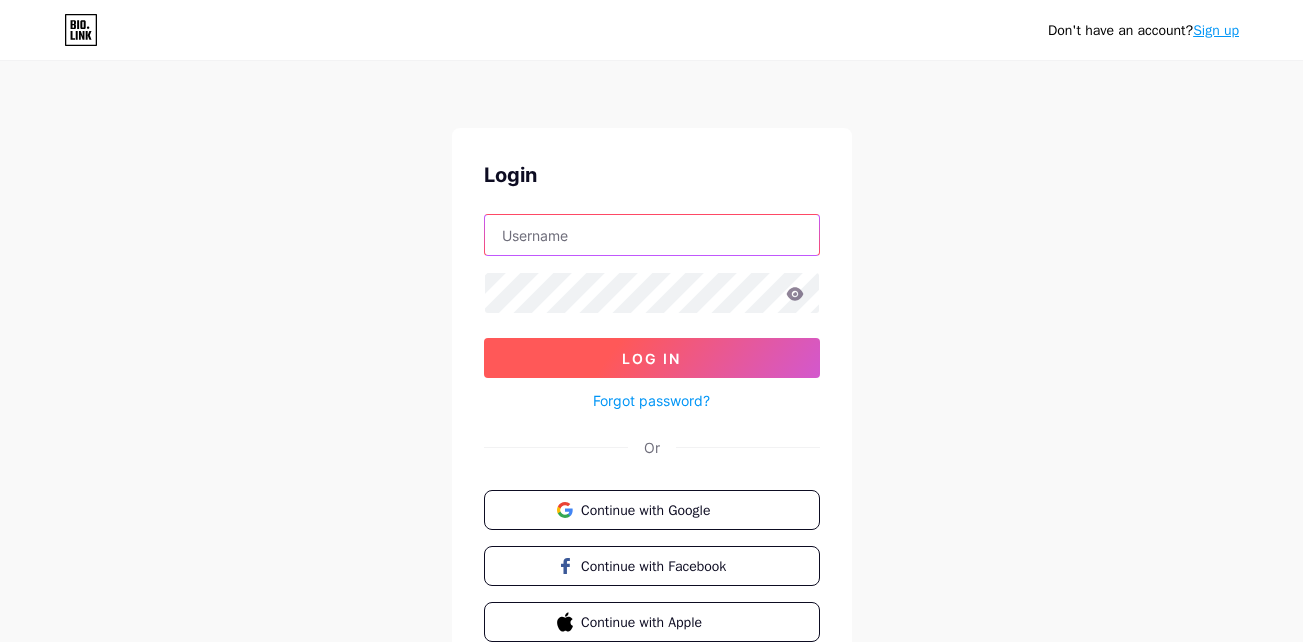 type on "[EMAIL_ADDRESS][DOMAIN_NAME]" 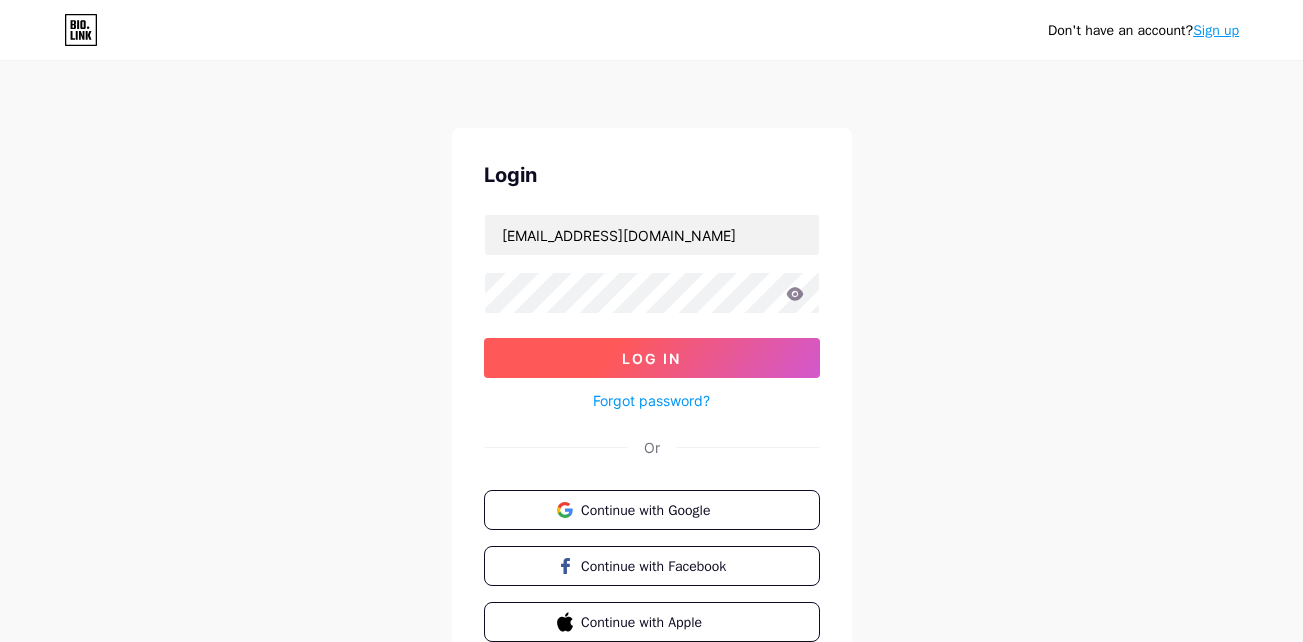 click on "Log In" at bounding box center (652, 358) 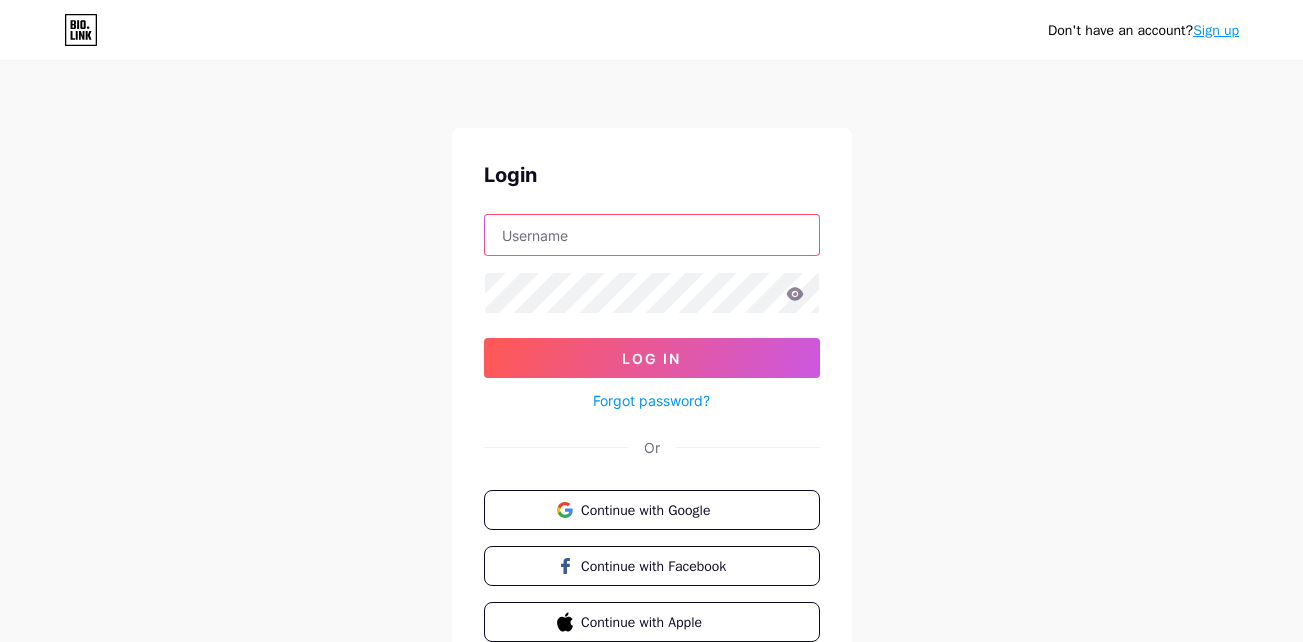 type on "[EMAIL_ADDRESS][DOMAIN_NAME]" 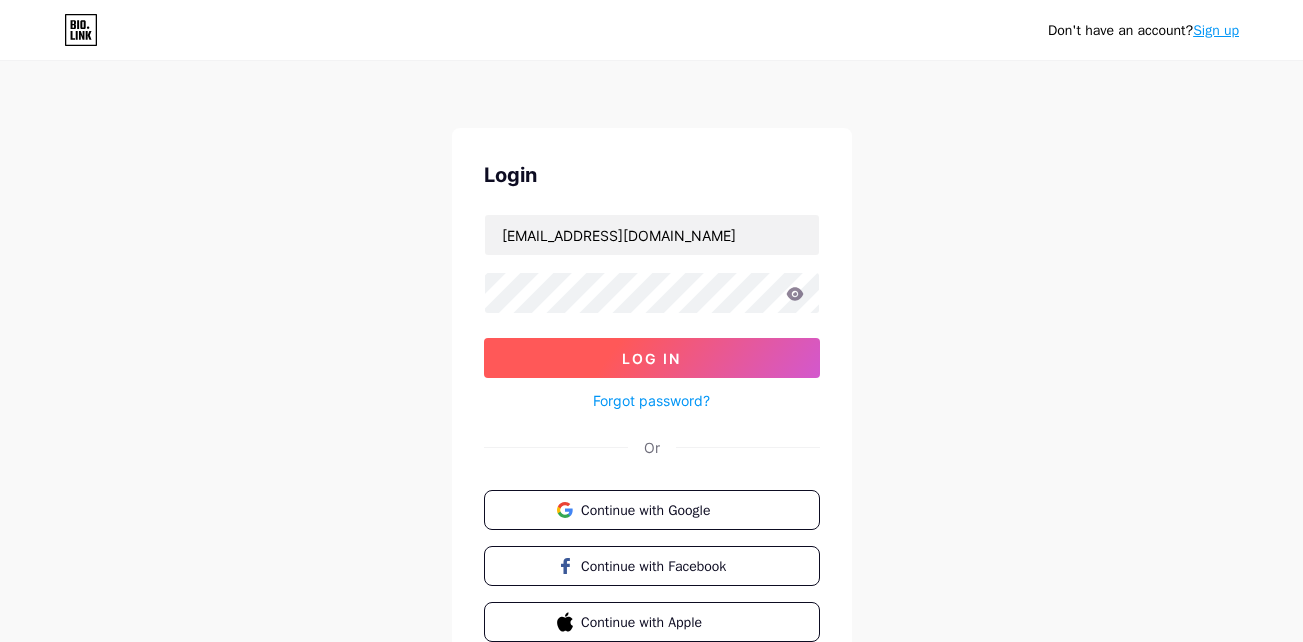click on "Log In" at bounding box center [652, 358] 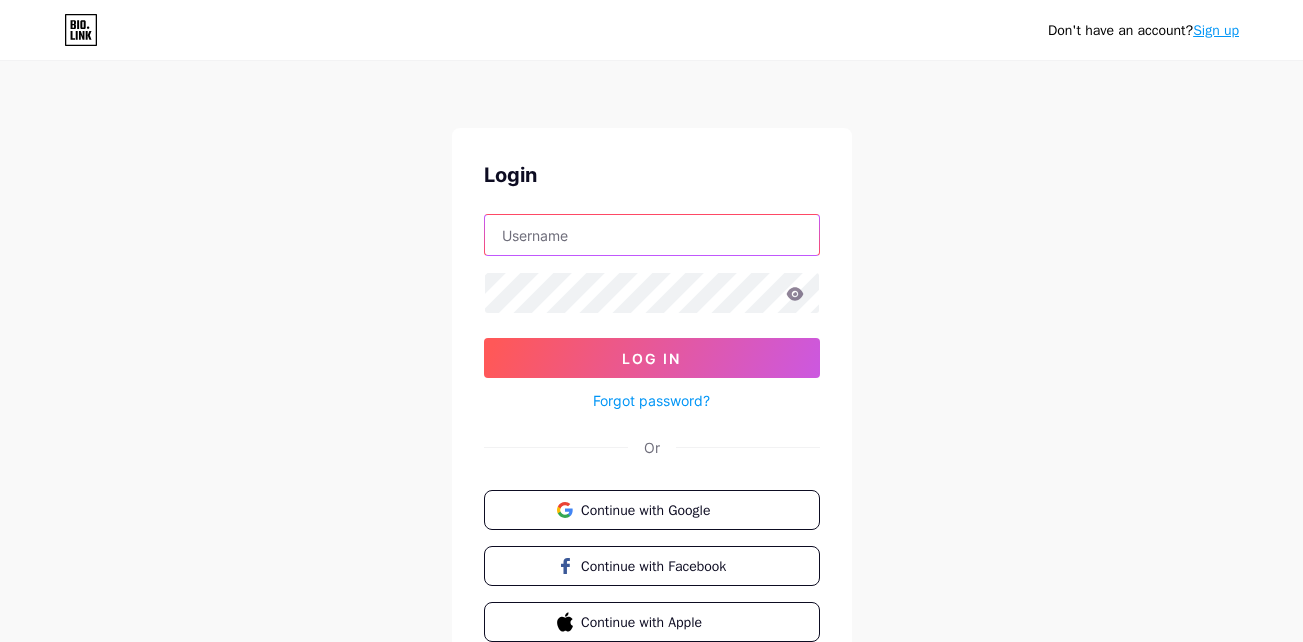 type on "[EMAIL_ADDRESS][DOMAIN_NAME]" 